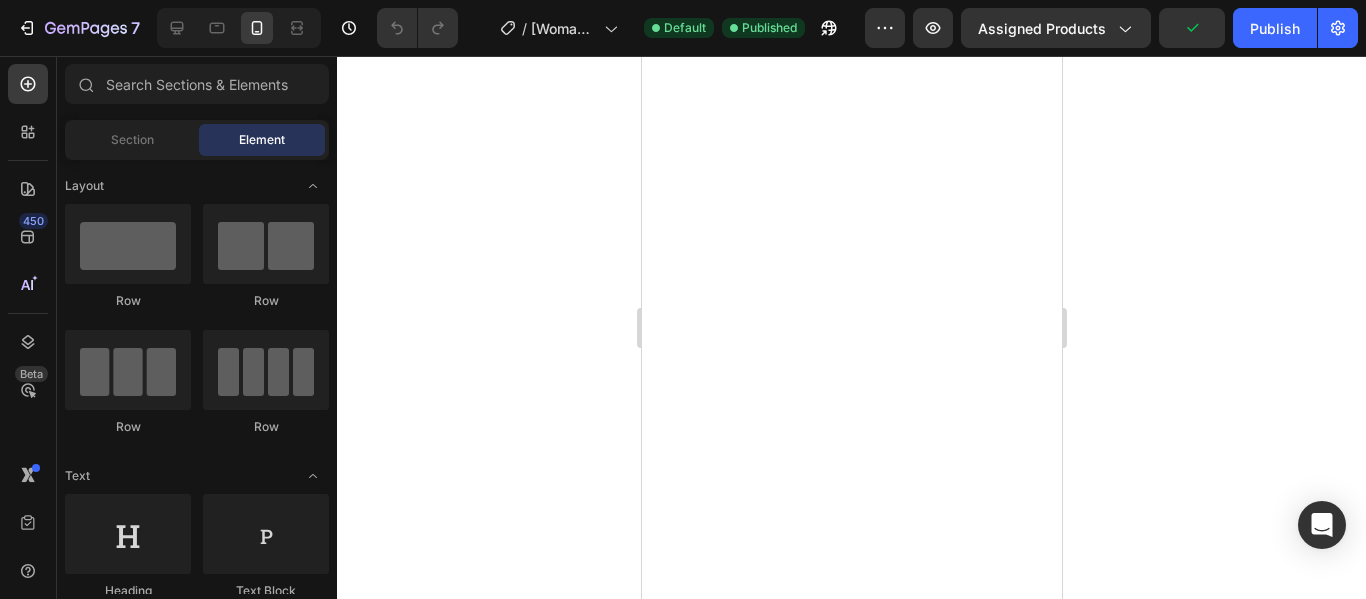 scroll, scrollTop: 0, scrollLeft: 0, axis: both 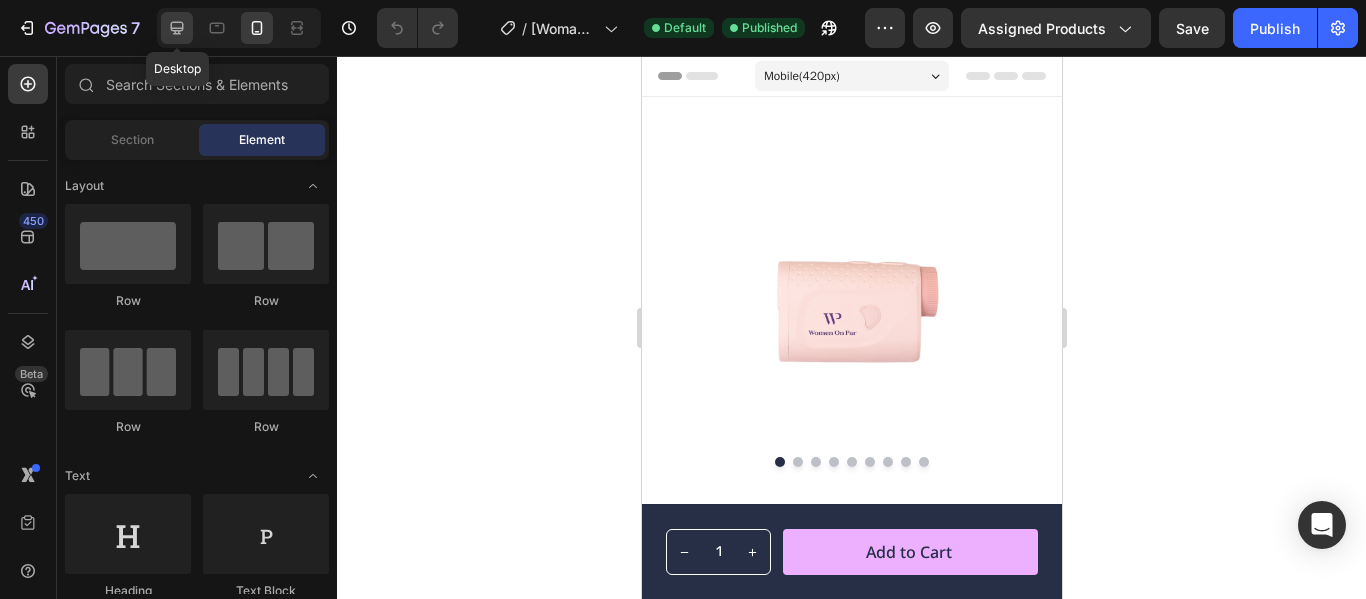 click 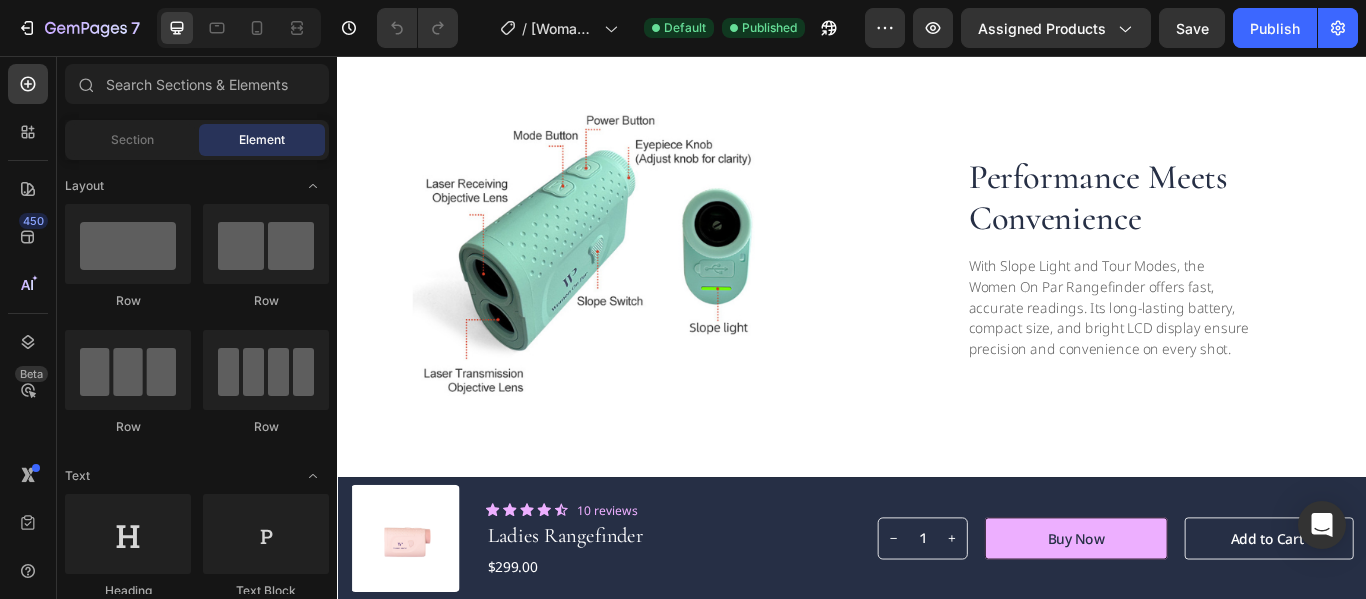 scroll, scrollTop: 1996, scrollLeft: 0, axis: vertical 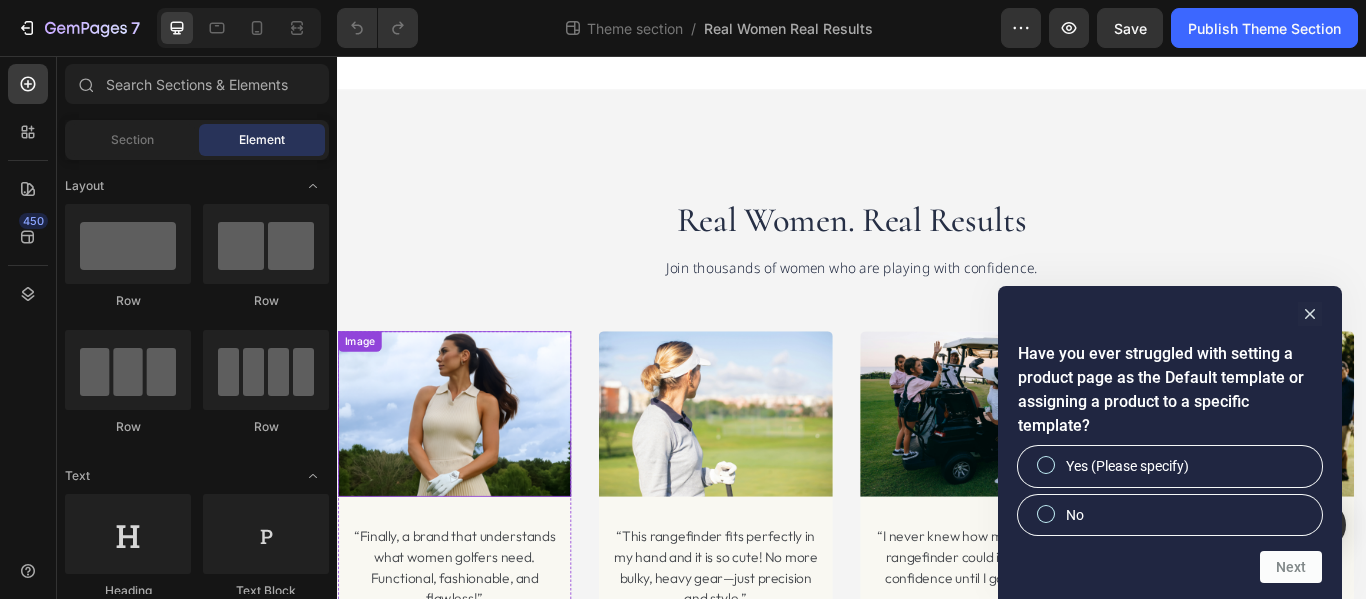 click at bounding box center [473, 473] 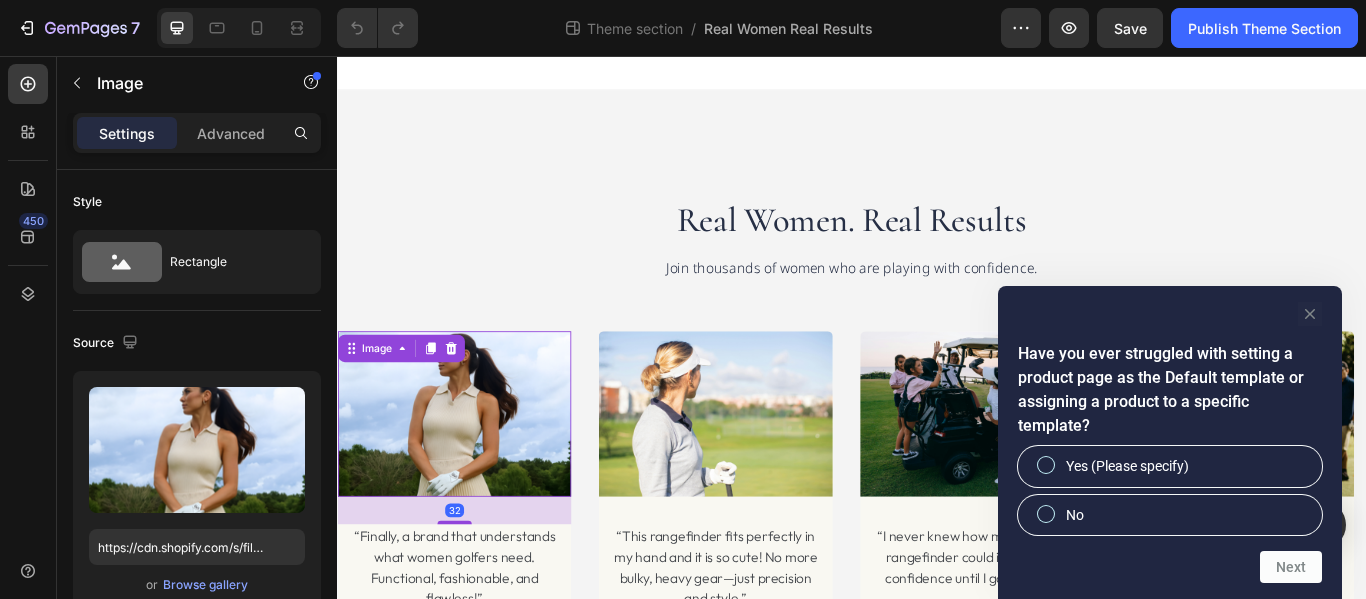 click 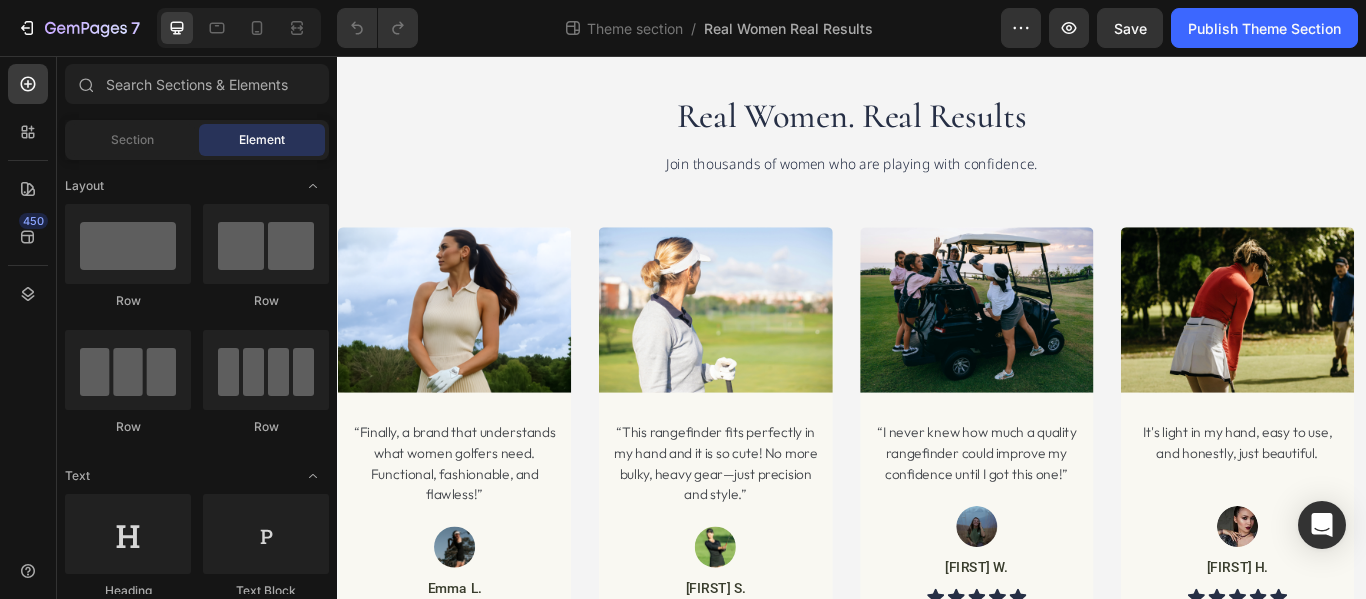 scroll, scrollTop: 115, scrollLeft: 0, axis: vertical 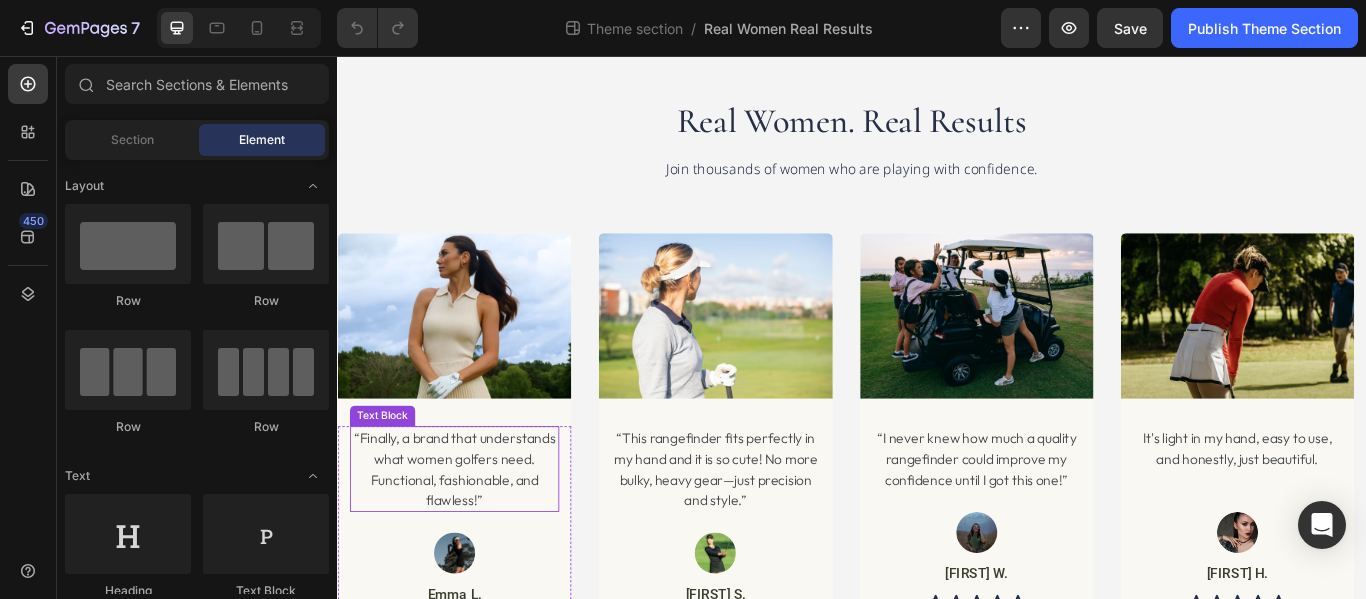 click on "“Finally, a brand that understands what women golfers need. Functional, fashionable, and flawless!”" at bounding box center [473, 537] 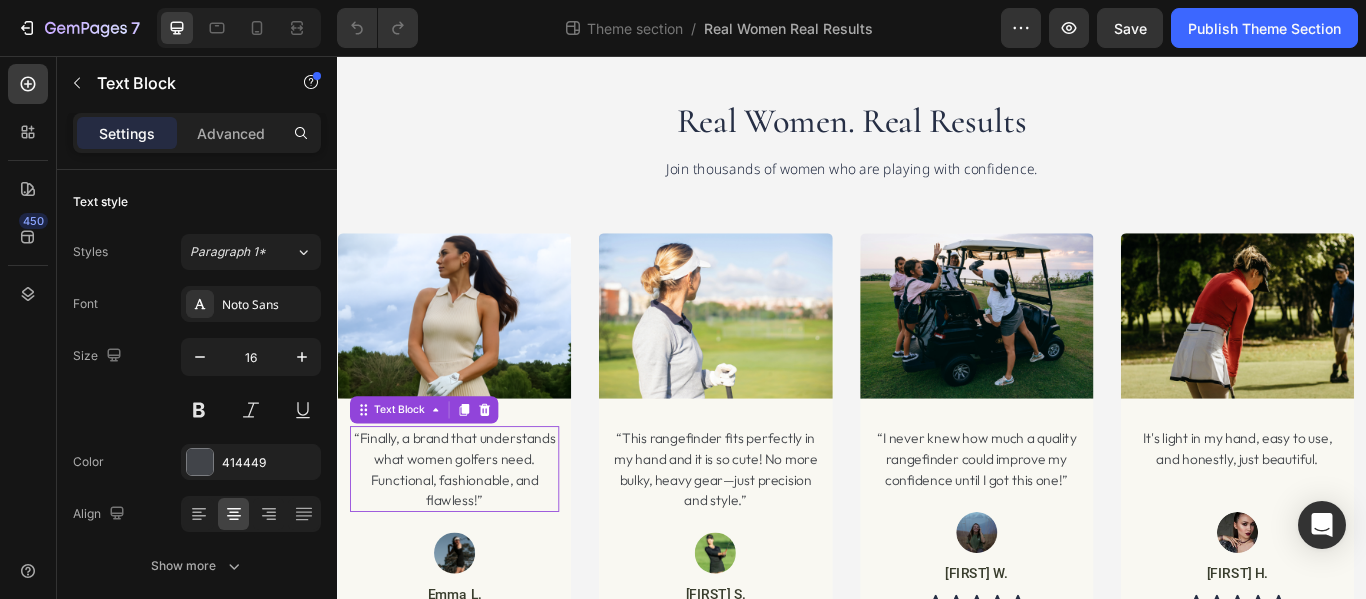 click on "“Finally, a brand that understands what women golfers need. Functional, fashionable, and flawless!”" at bounding box center (473, 537) 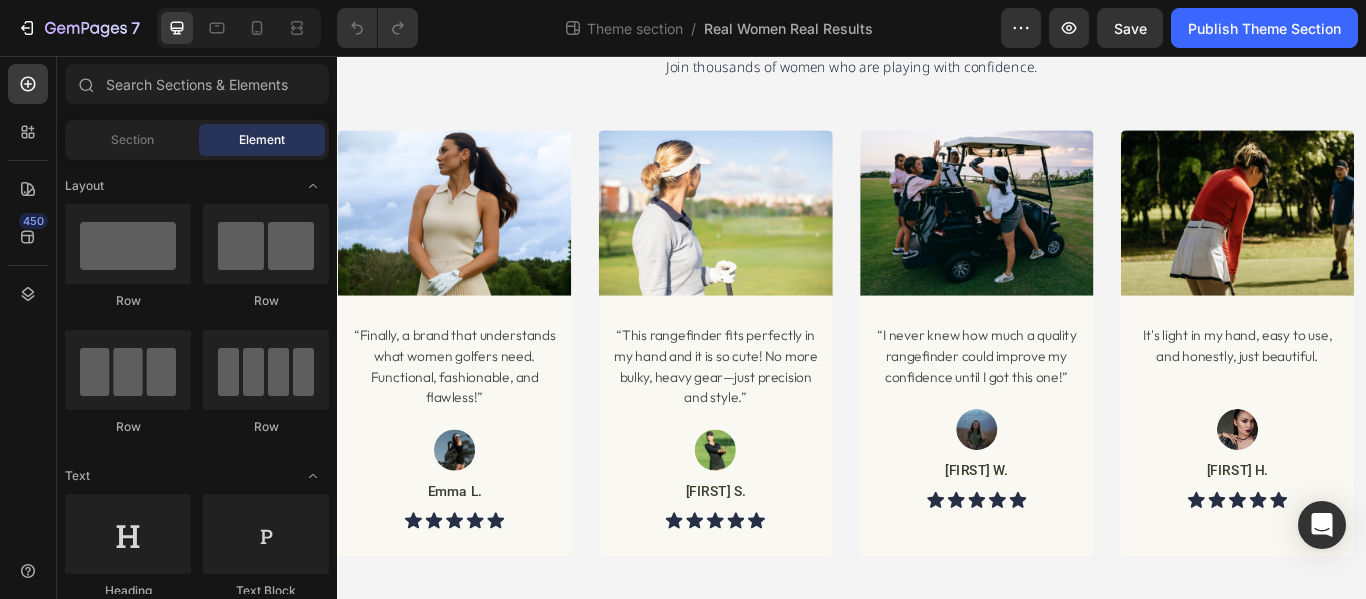 scroll, scrollTop: 245, scrollLeft: 0, axis: vertical 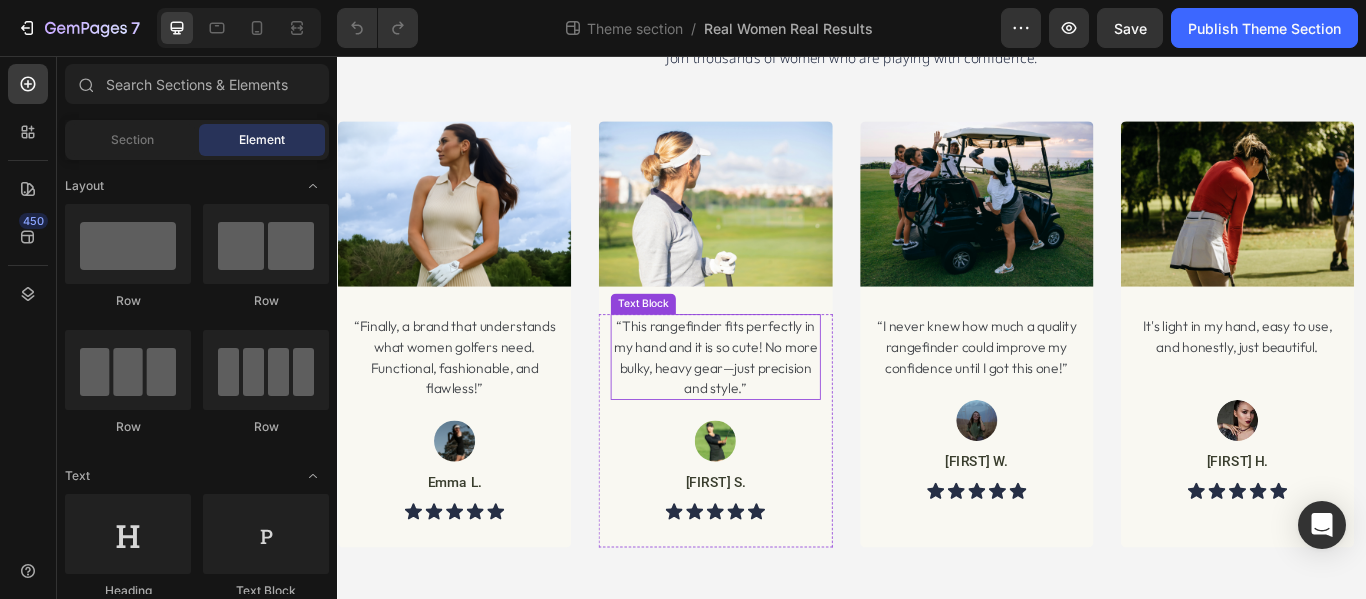 click on "“This rangefinder fits perfectly in my hand and it is so cute! No more bulky, heavy gear—just precision and style.”" at bounding box center [777, 407] 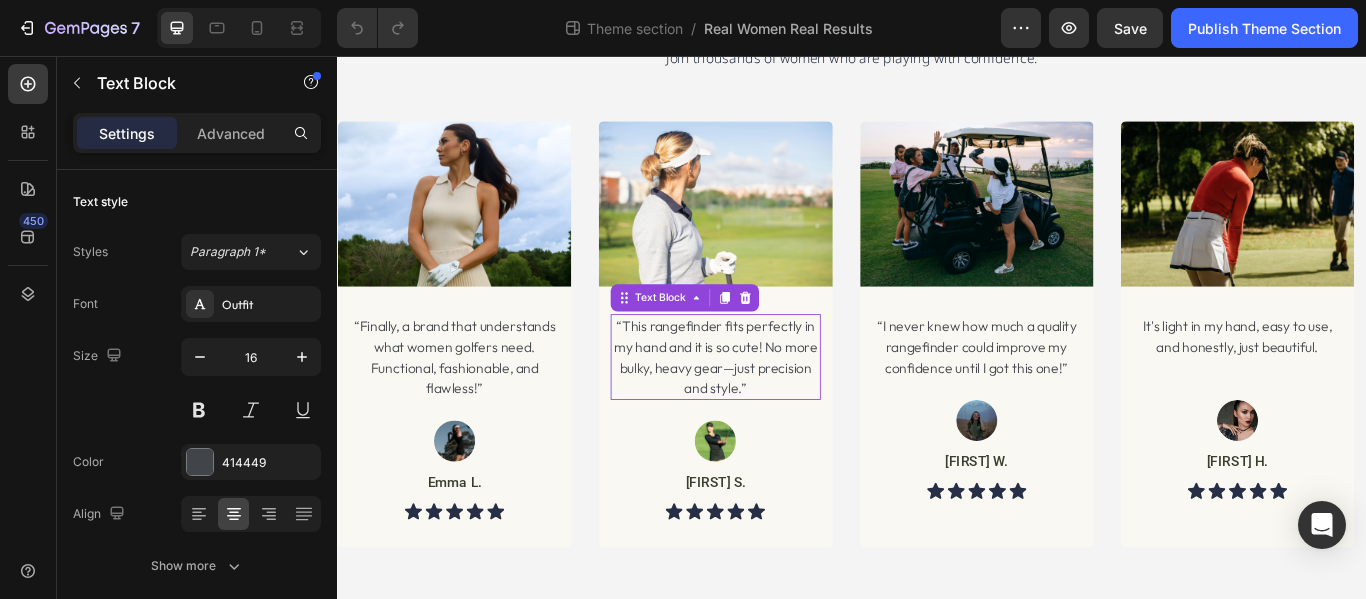click on "“This rangefinder fits perfectly in my hand and it is so cute! No more bulky, heavy gear—just precision and style.”" at bounding box center (777, 407) 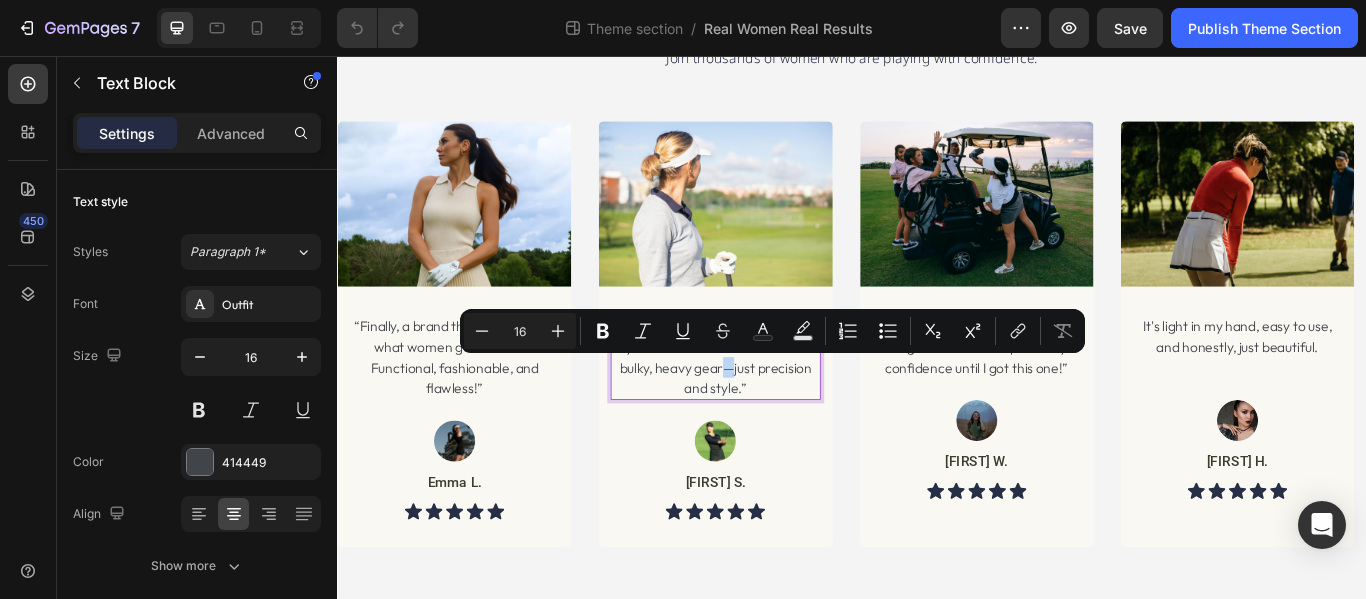 click on "“This rangefinder fits perfectly in my hand and it is so cute! No more bulky, heavy gear—just precision and style.”" at bounding box center [777, 407] 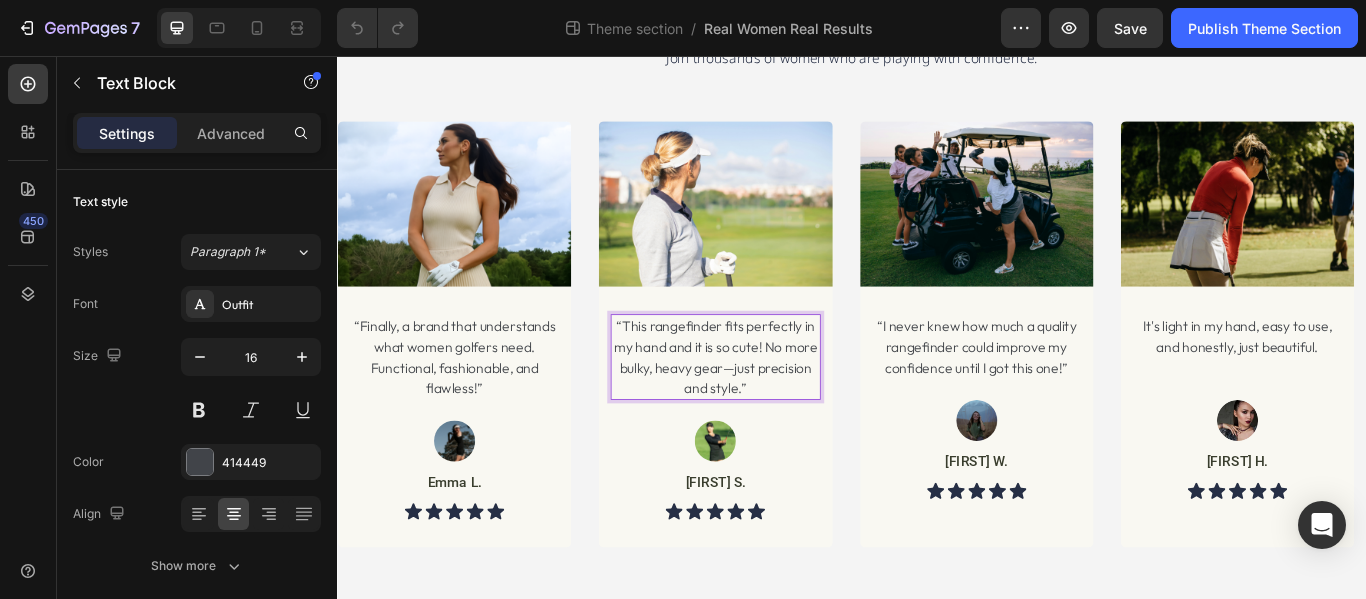 click on "“This rangefinder fits perfectly in my hand and it is so cute! No more bulky, heavy gear—just precision and style.”" at bounding box center (777, 407) 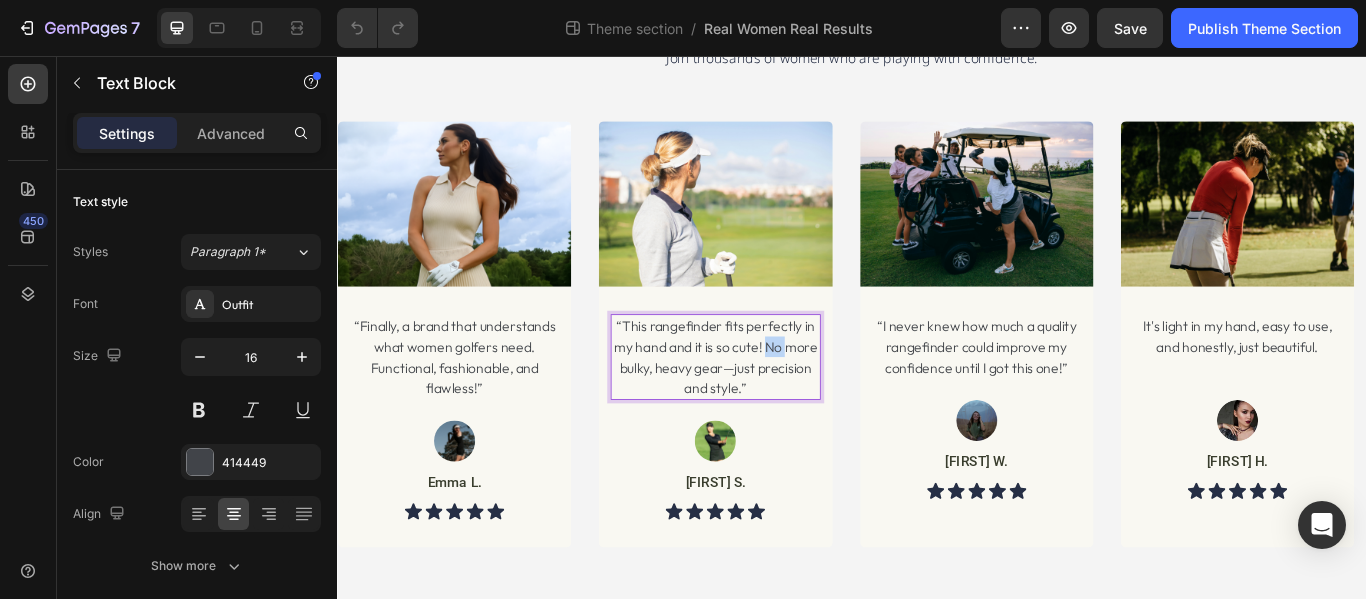 click on "“This rangefinder fits perfectly in my hand and it is so cute! No more bulky, heavy gear—just precision and style.”" at bounding box center [777, 407] 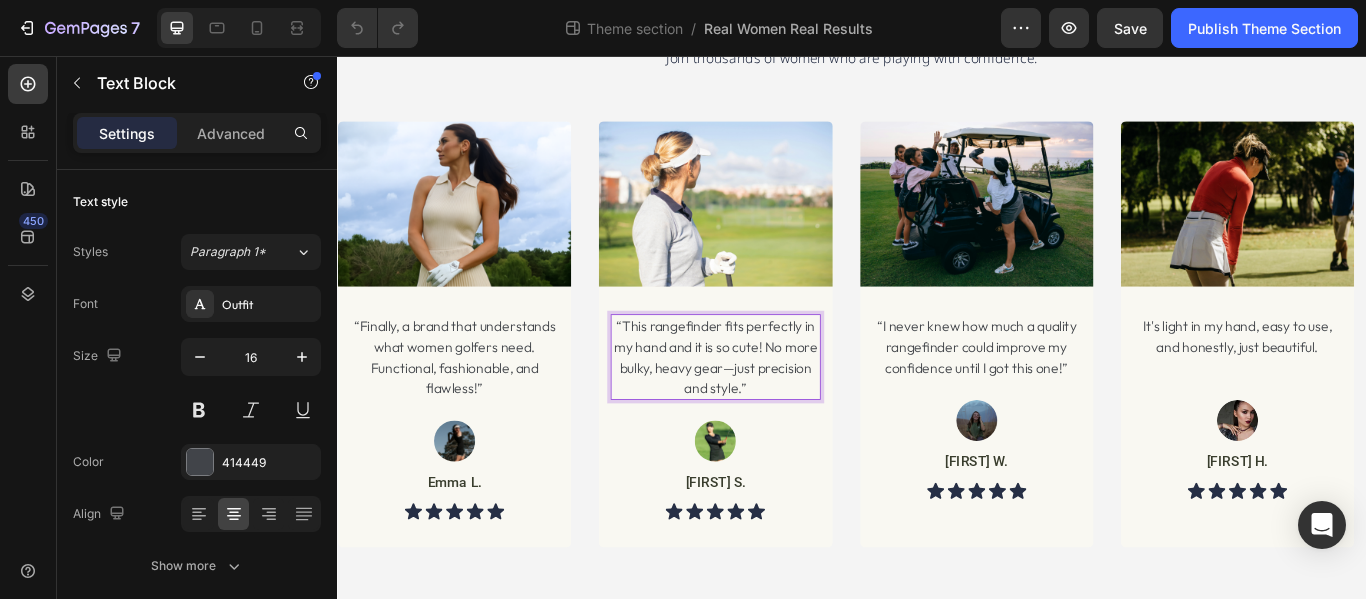 click on "“This rangefinder fits perfectly in my hand and it is so cute! No more bulky, heavy gear—just precision and style.”" at bounding box center (777, 407) 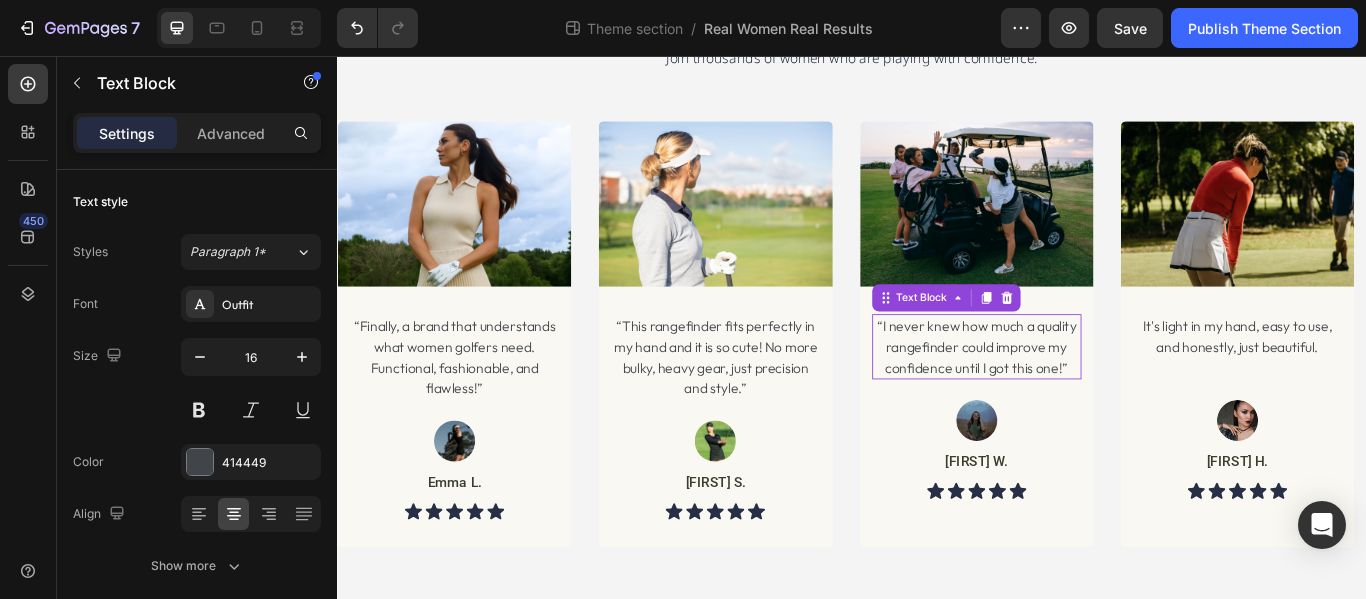 click on "“I never knew how much a quality rangefinder could improve my confidence until I got this one!”" at bounding box center [1082, 395] 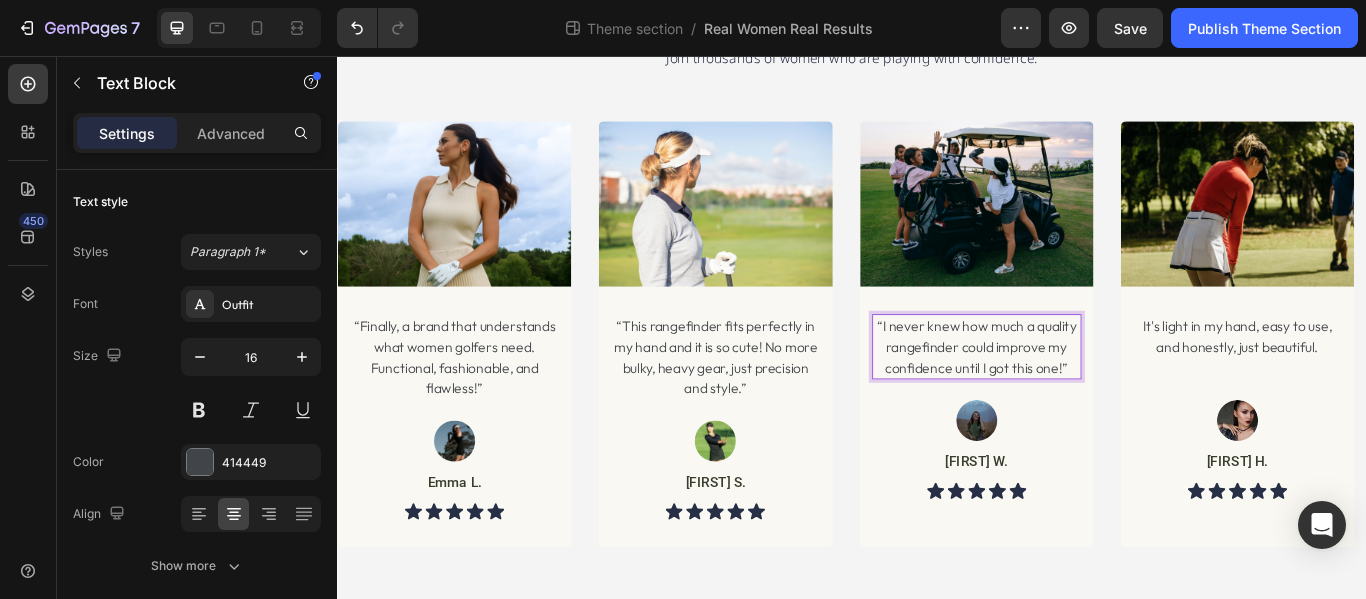click on "“I never knew how much a quality rangefinder could improve my confidence until I got this one!”" at bounding box center (1082, 395) 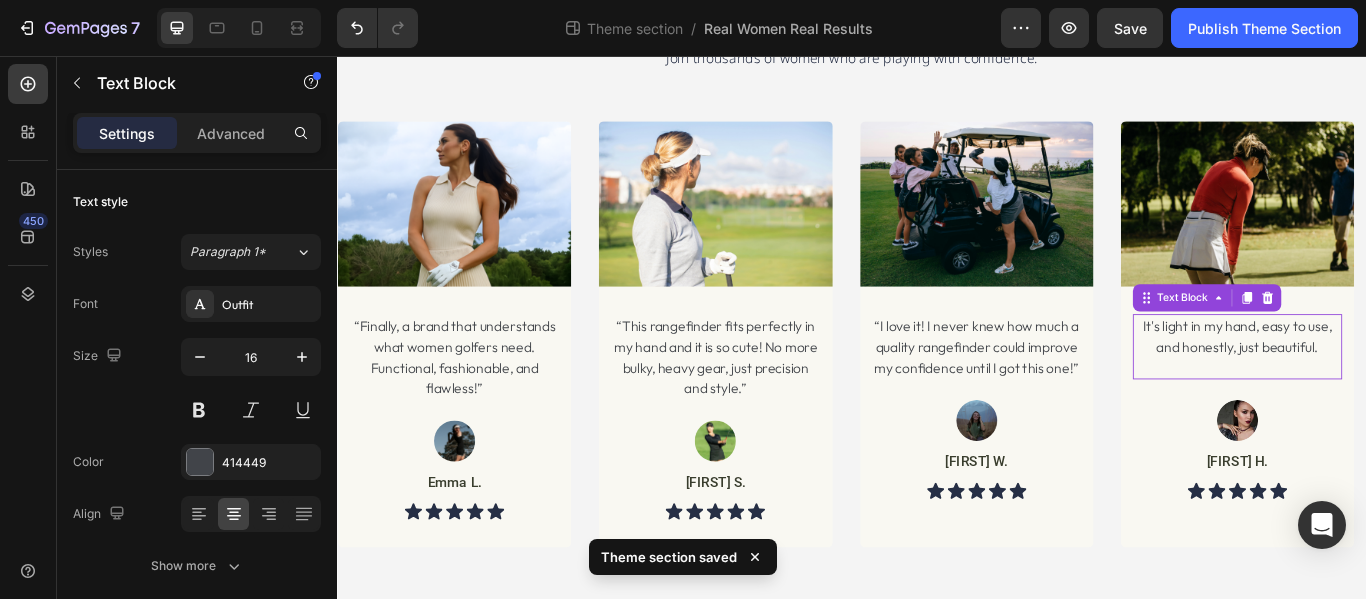 click on "It's light in my hand, easy to use, and honestly, just beautiful." at bounding box center (1386, 383) 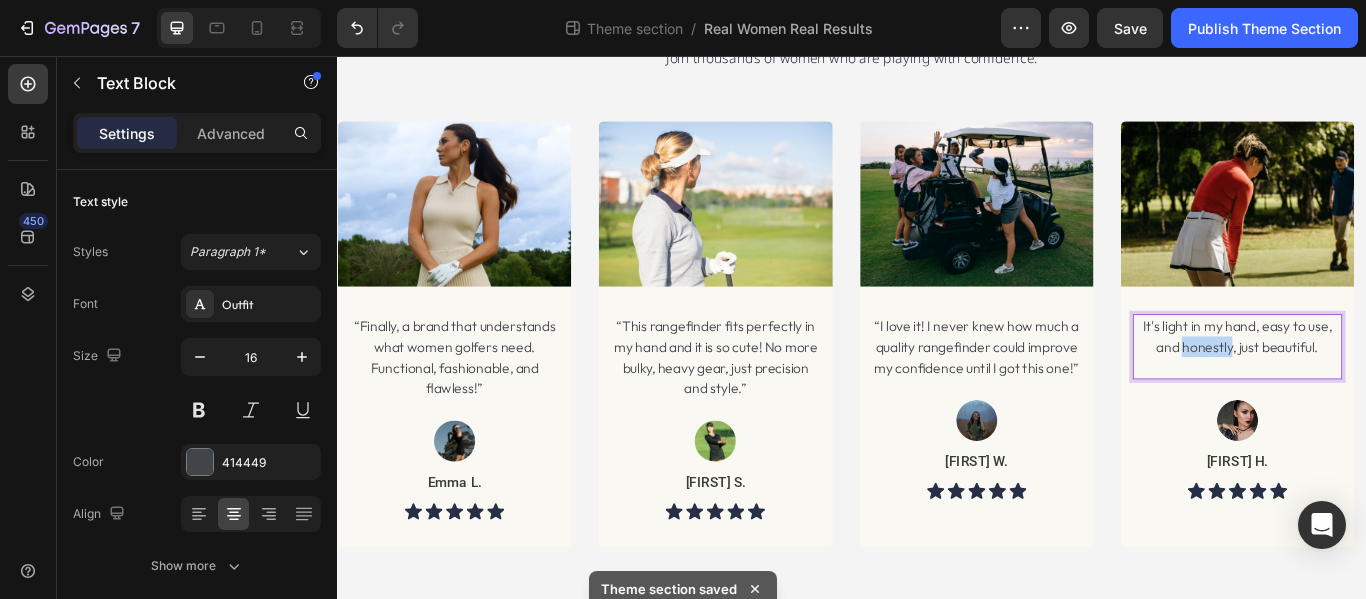click on "It's light in my hand, easy to use, and honestly, just beautiful." at bounding box center [1386, 383] 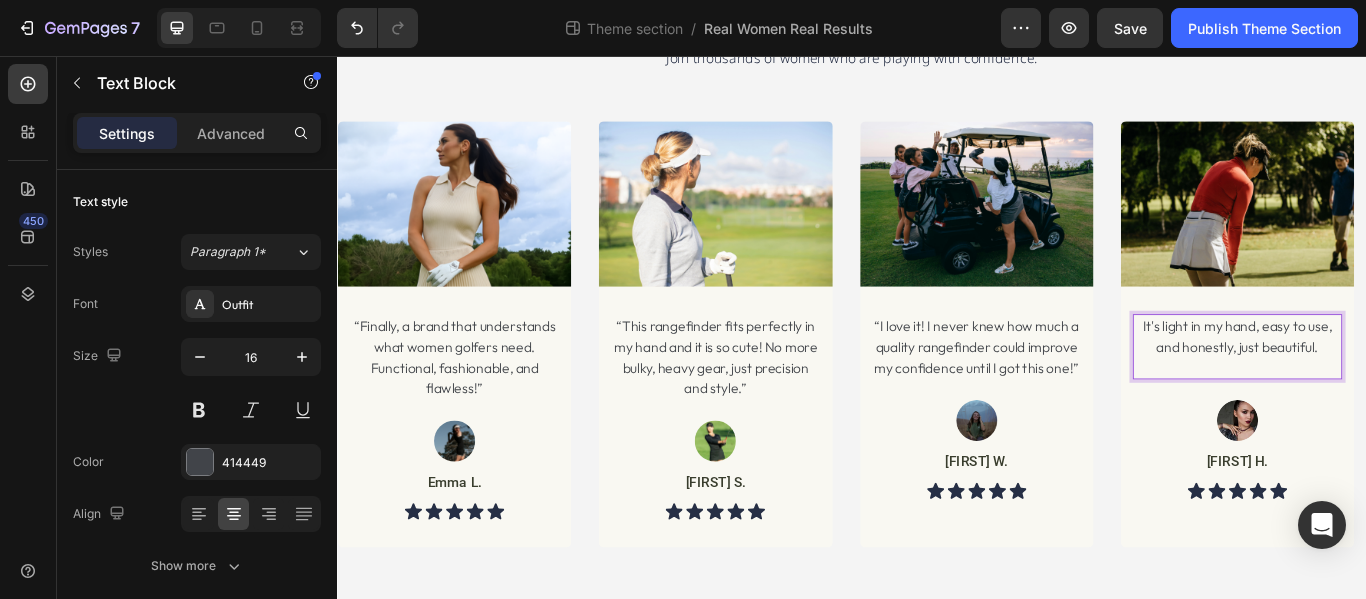 click on "It's light in my hand, easy to use, and honestly, just beautiful." at bounding box center (1386, 383) 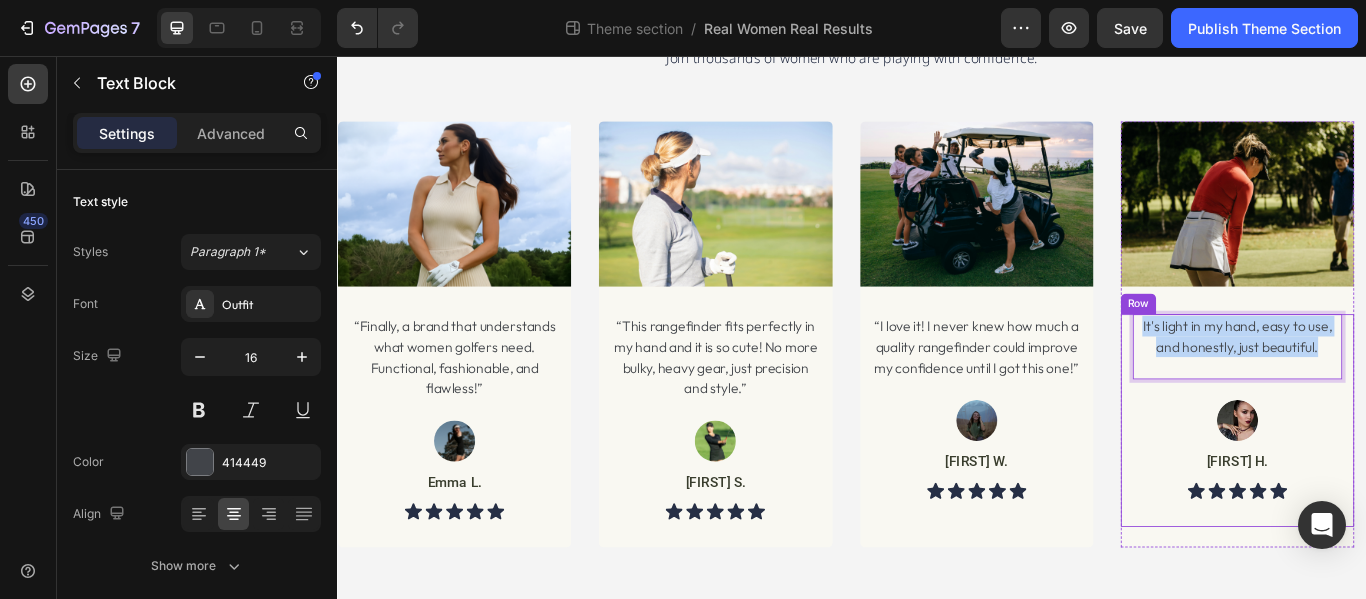 drag, startPoint x: 1485, startPoint y: 401, endPoint x: 1262, endPoint y: 366, distance: 225.72993 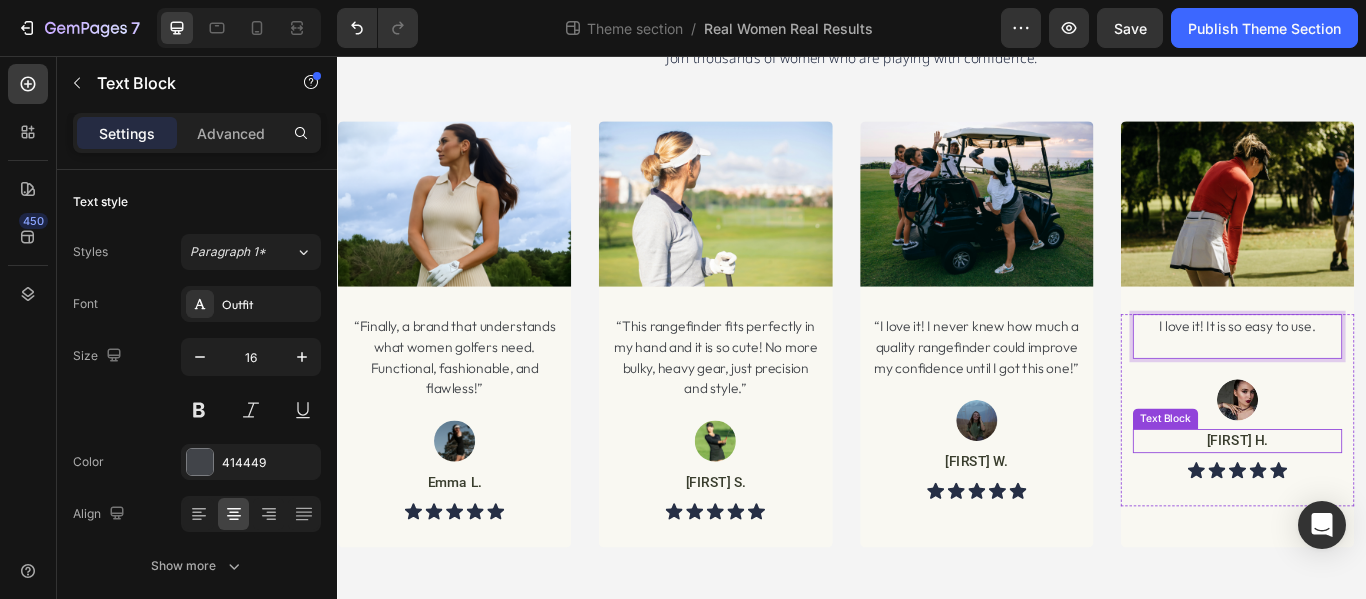 click on "[FIRST] H." at bounding box center [1385, 505] 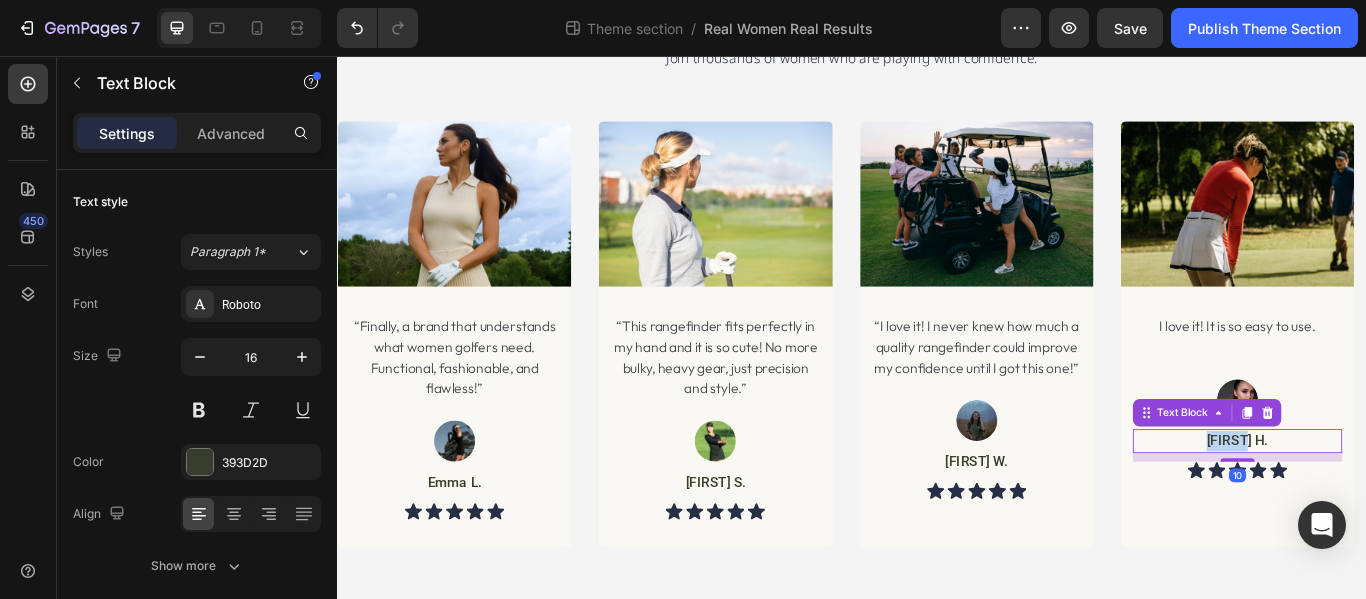 click on "[FIRST] H." at bounding box center (1385, 505) 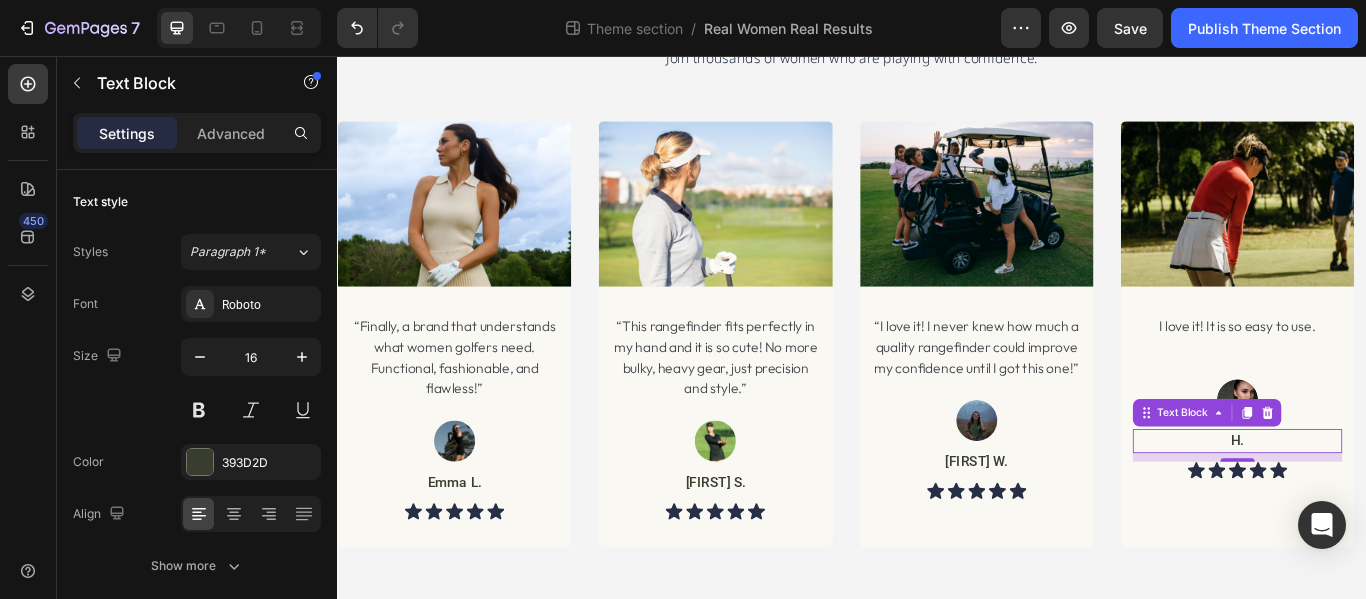 click on "H." at bounding box center (1386, 505) 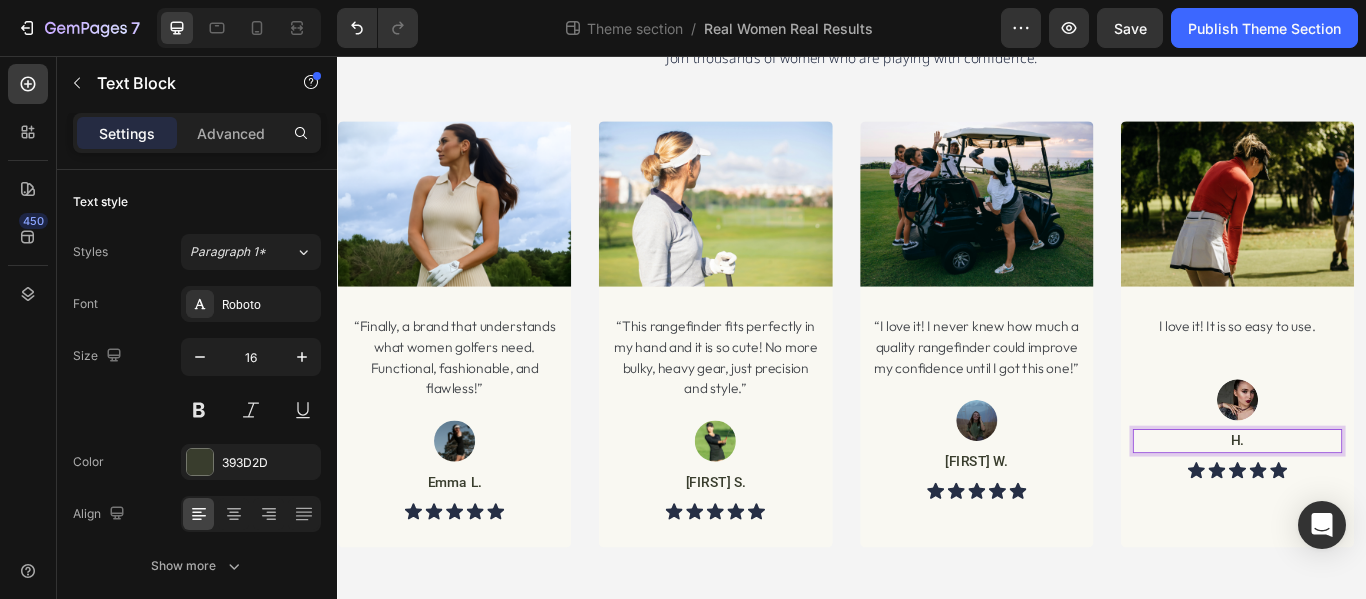 click on "H." at bounding box center [1385, 505] 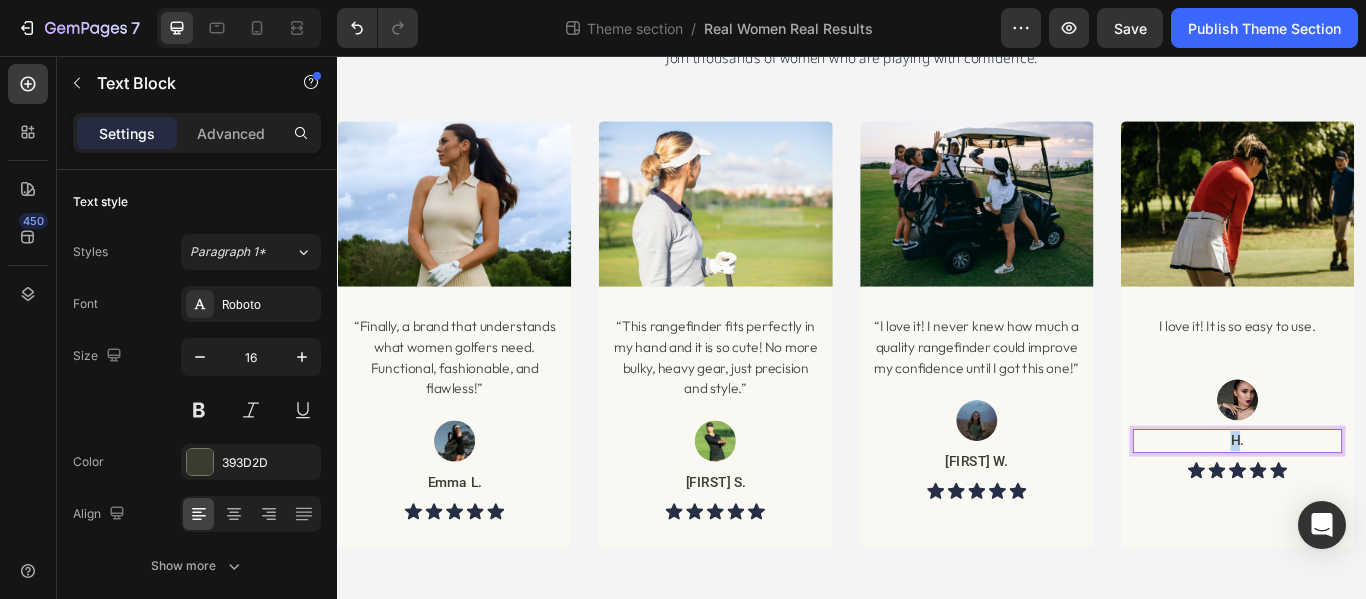 click on "H." at bounding box center (1385, 505) 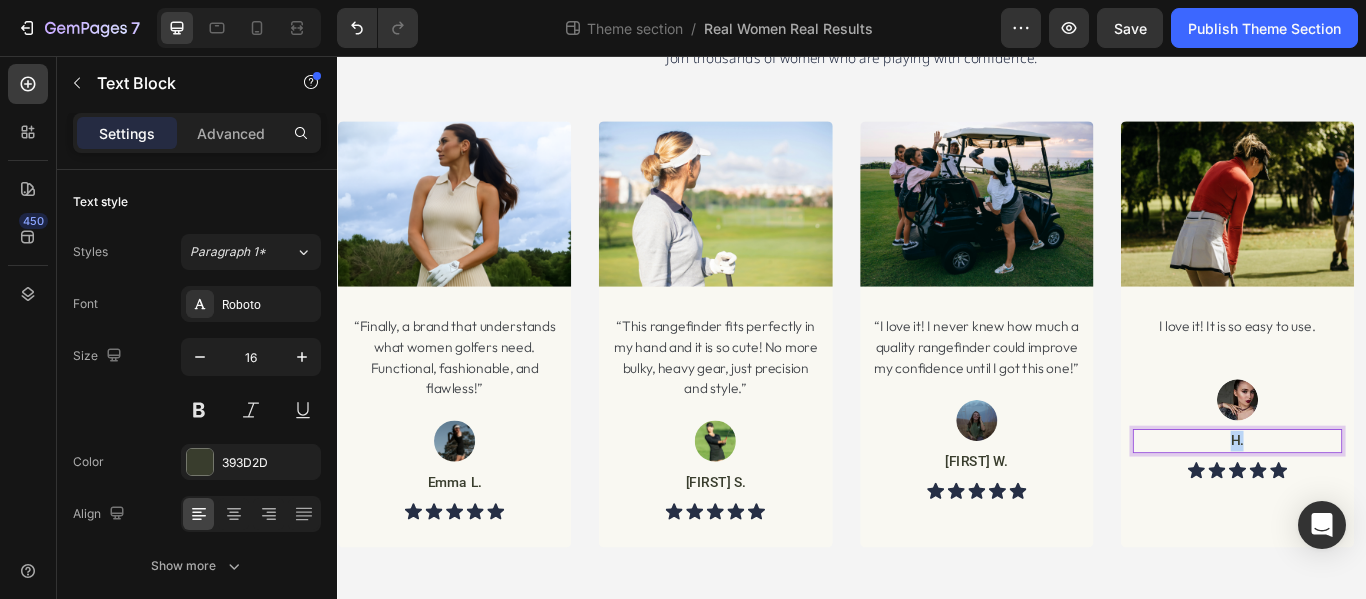 click on "H." at bounding box center (1385, 505) 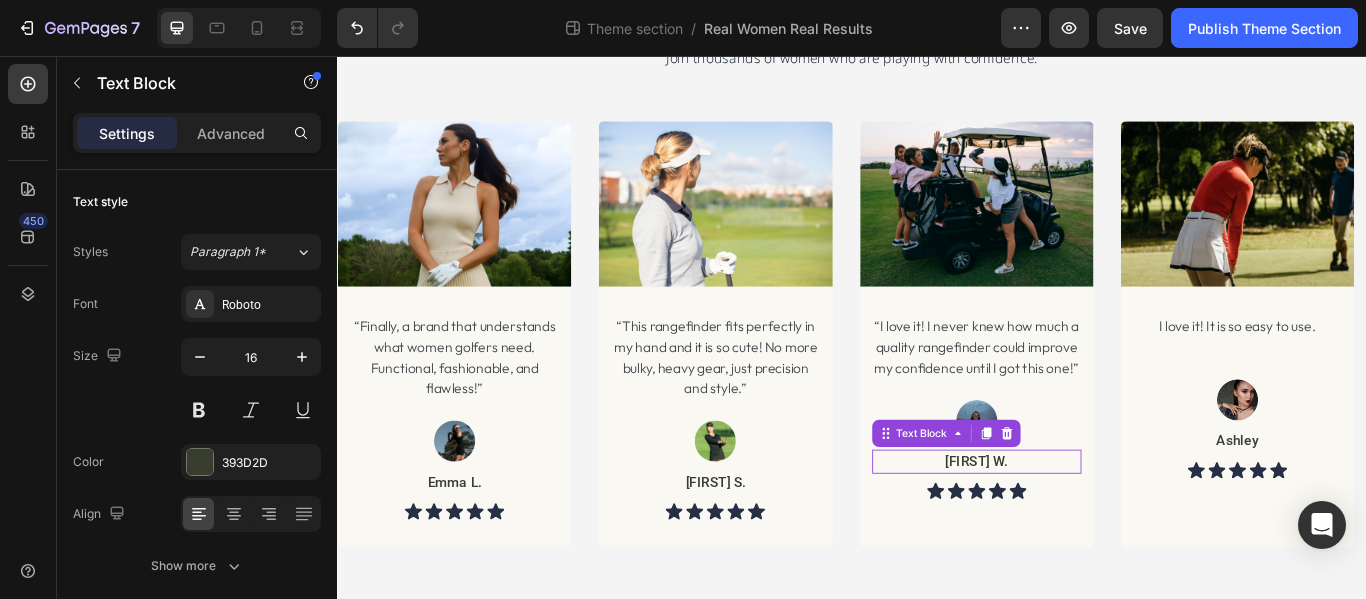 click on "[FIRST] W." at bounding box center [1081, 529] 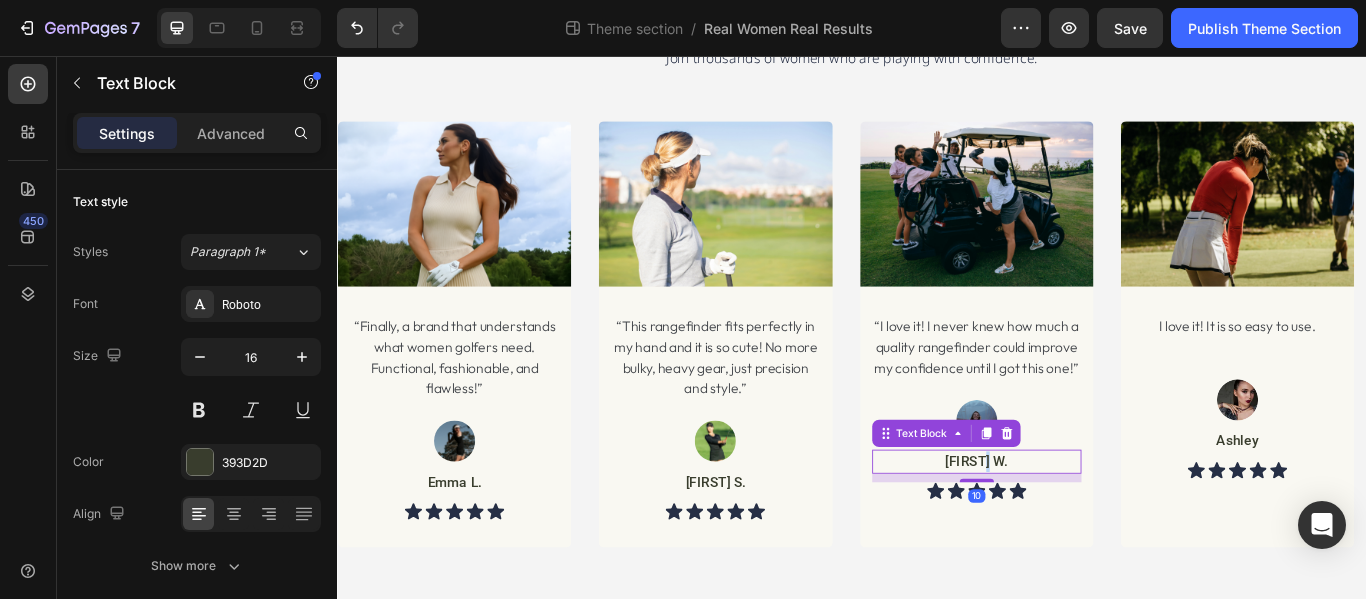 click on "[FIRST] W." at bounding box center (1081, 529) 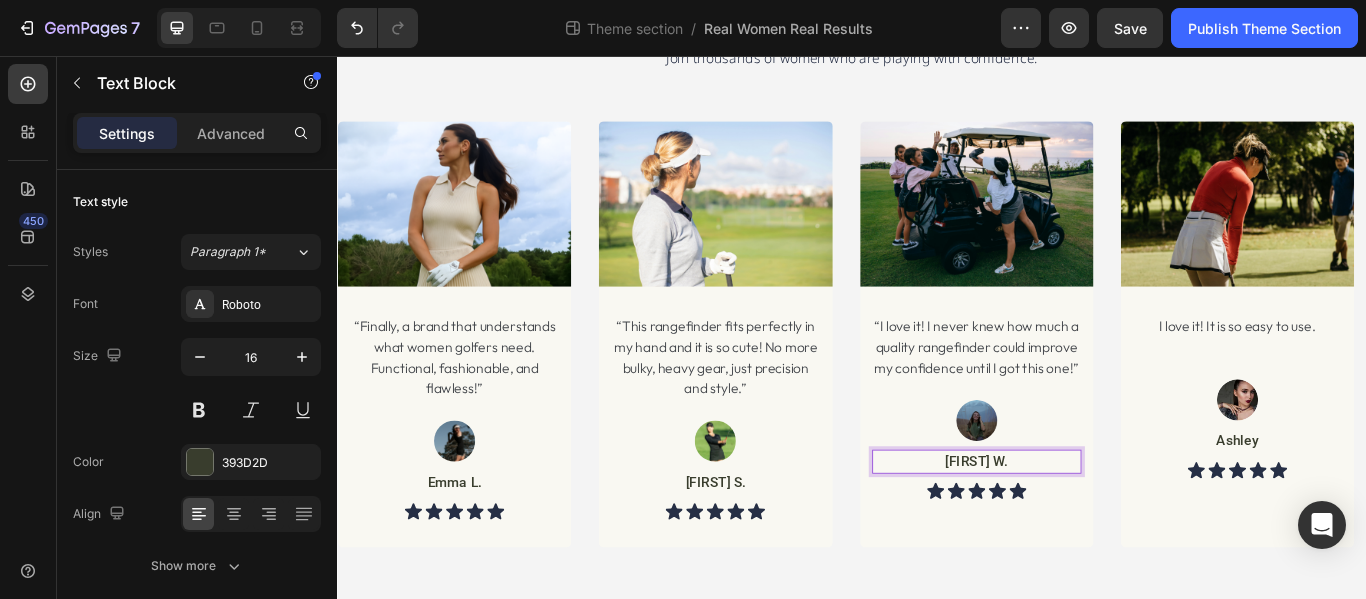 click on "[FIRST] W." at bounding box center [1081, 529] 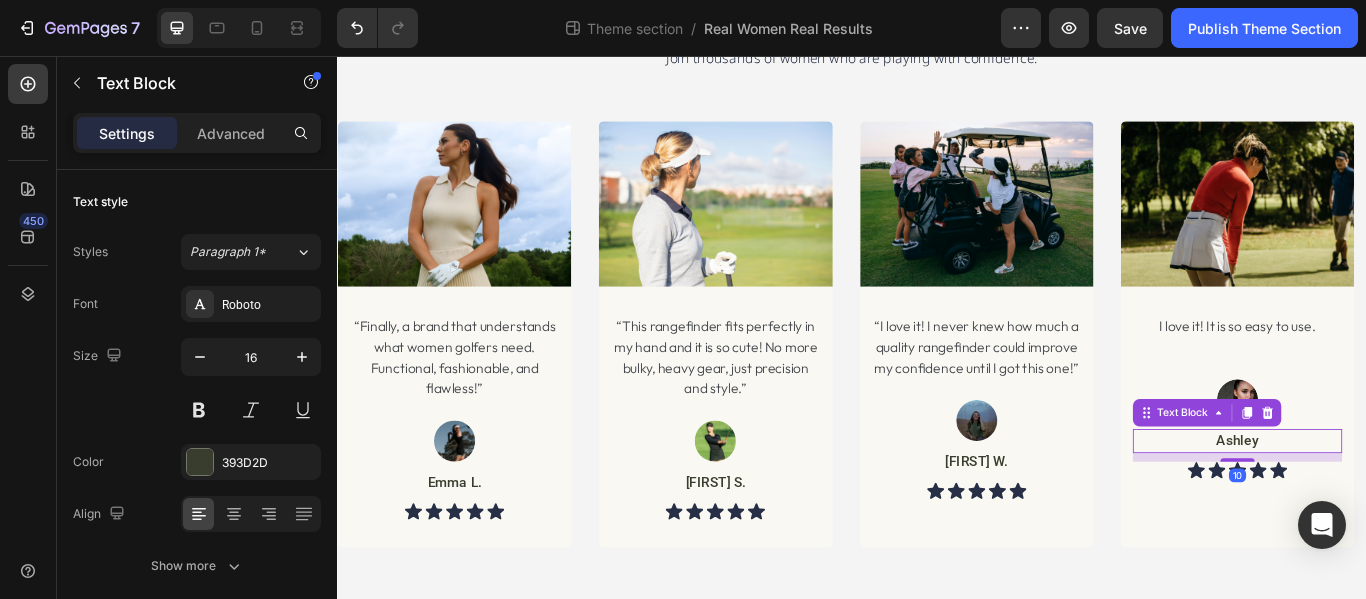 click on "Ashley" at bounding box center (1385, 505) 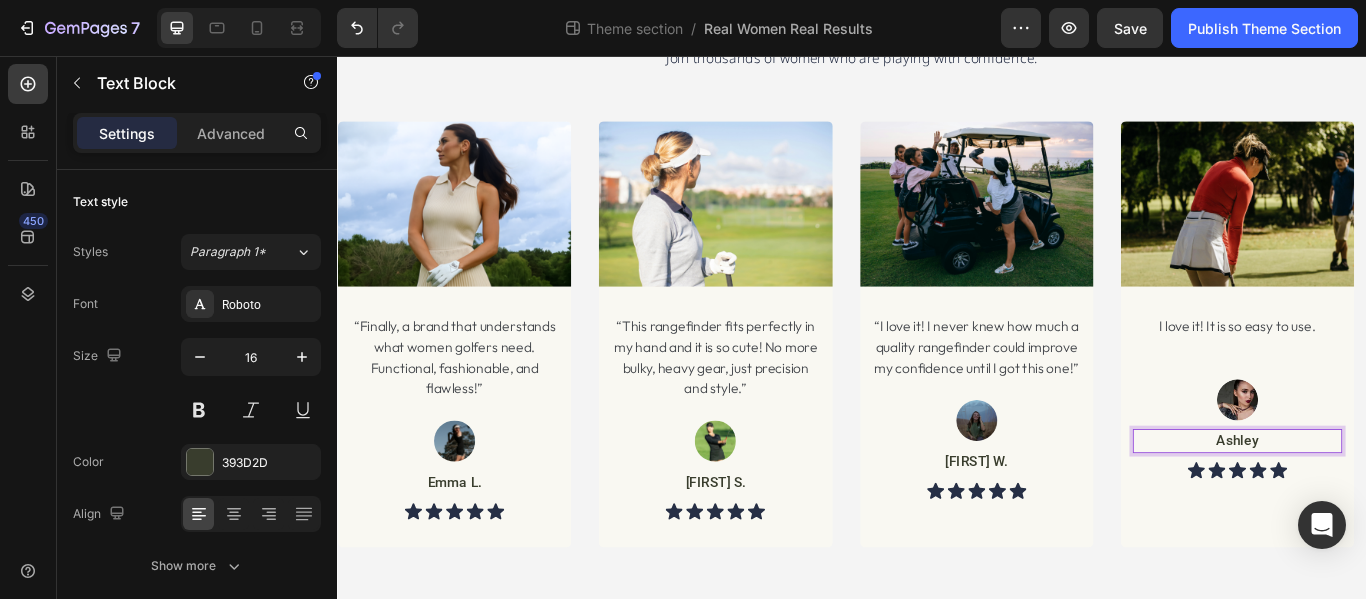 click on "Ashley" at bounding box center [1385, 505] 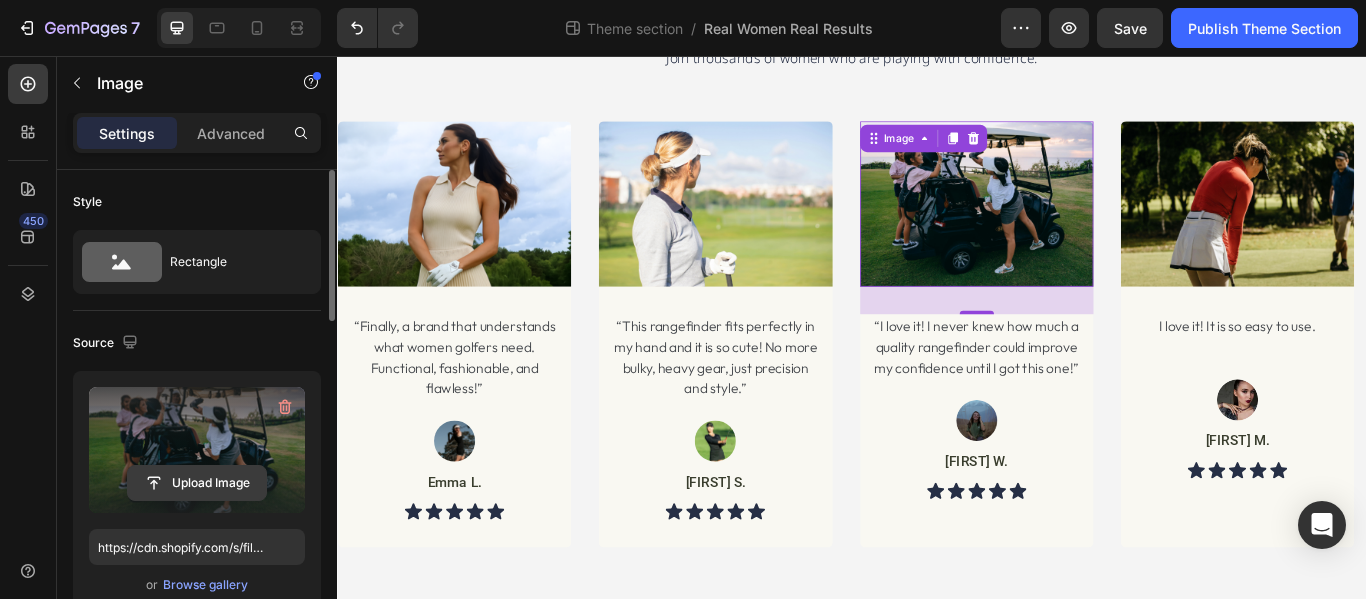 click 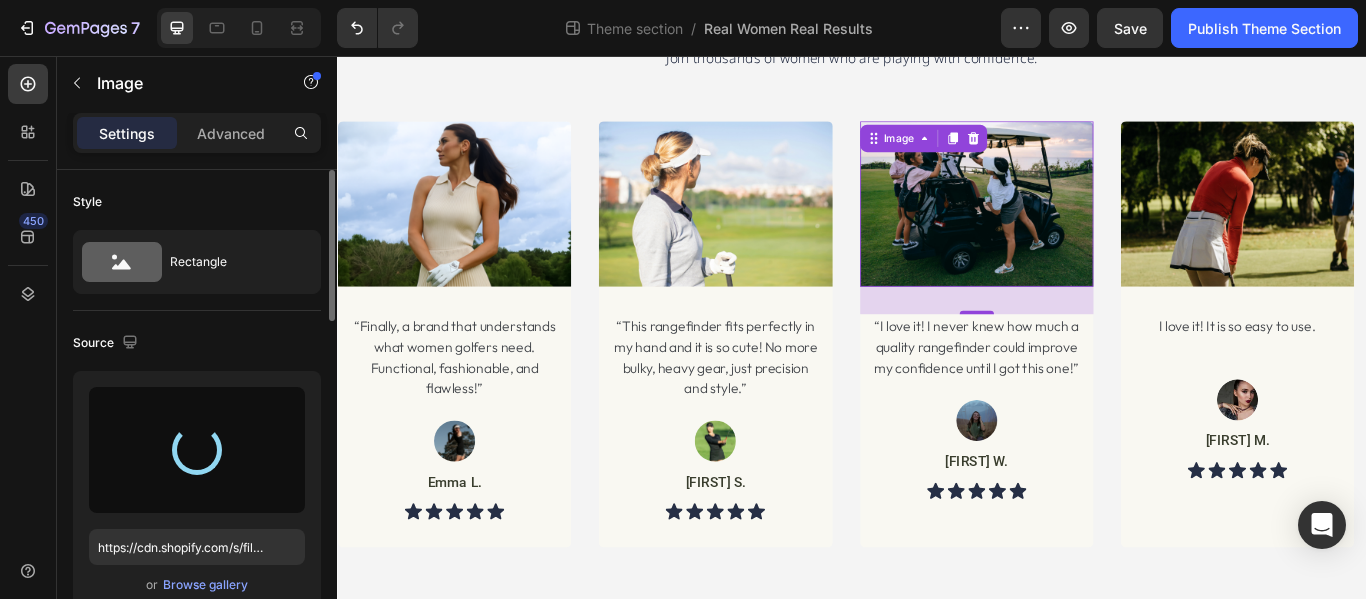 type on "https://cdn.shopify.com/s/files/1/0746/2551/5753/files/gempages_566793230448853925-26a3c722-0a86-49e4-8a32-422149c2af40.jpg" 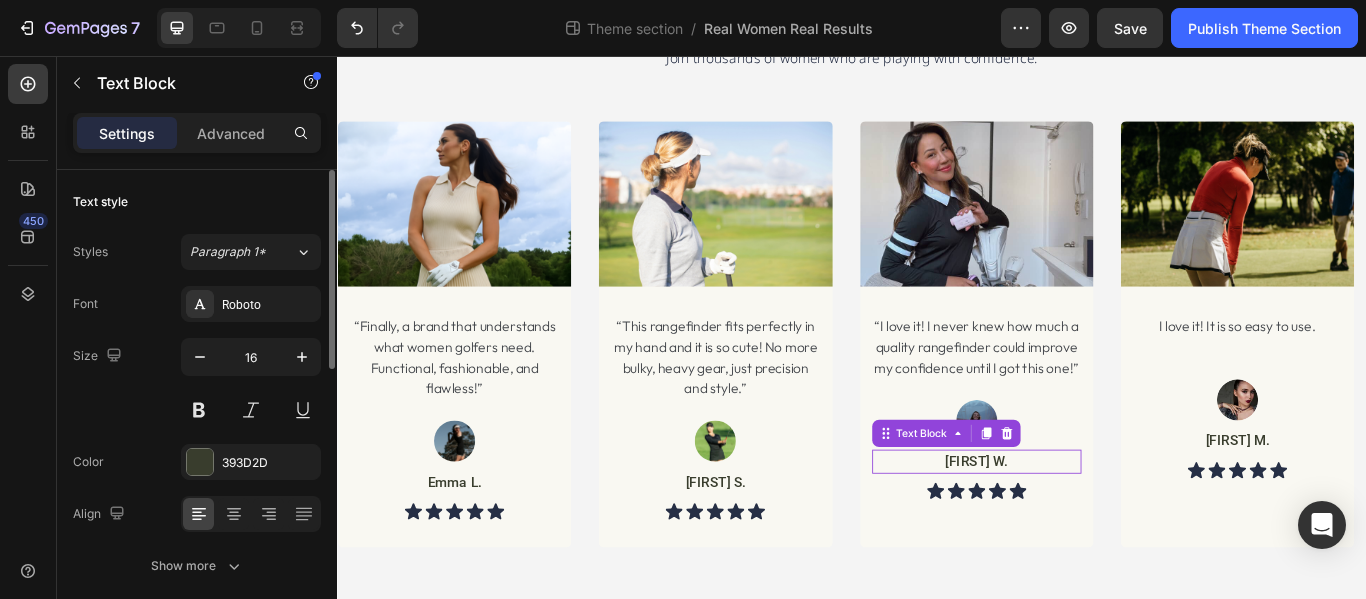 click on "[FIRST] W." at bounding box center [1081, 529] 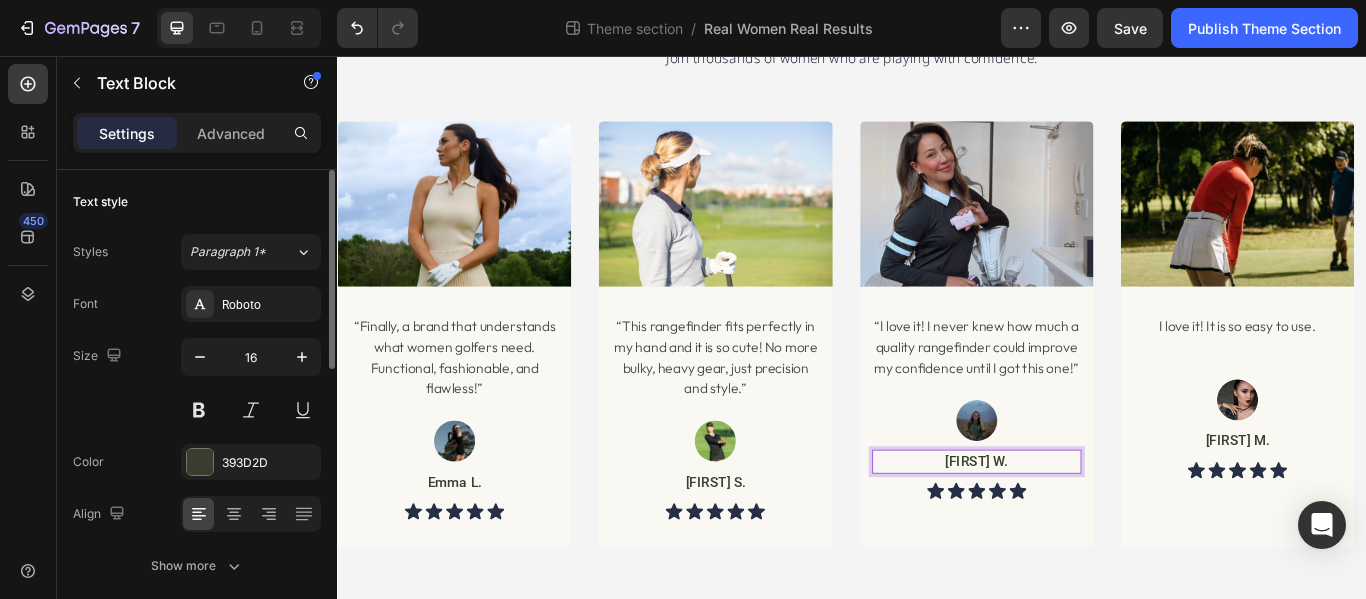 click on "[FIRST] W." at bounding box center [1082, 529] 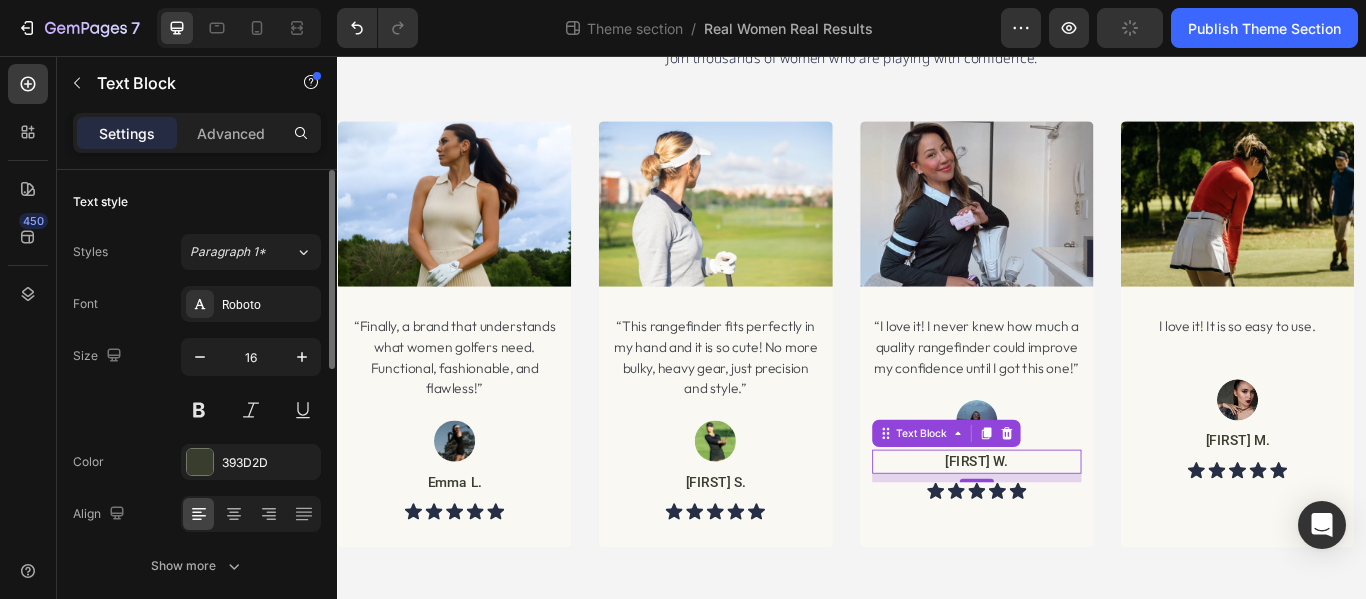 click on "[FIRST] W." at bounding box center [1082, 529] 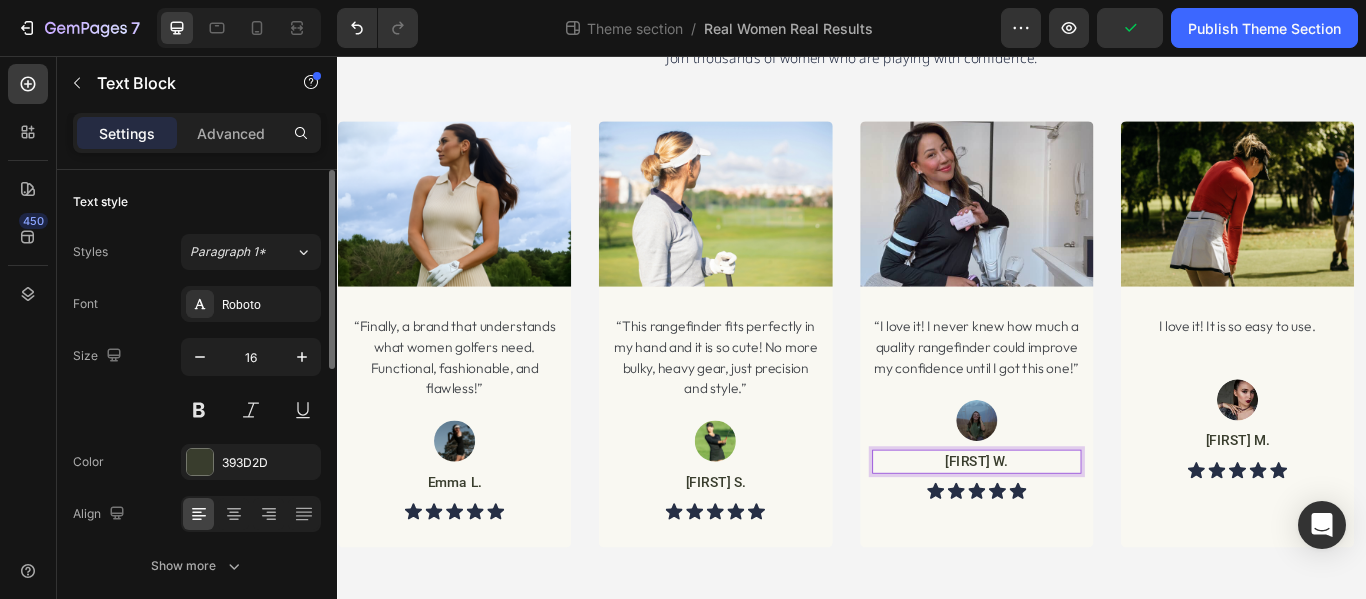 click on "[FIRST] W." at bounding box center [1081, 529] 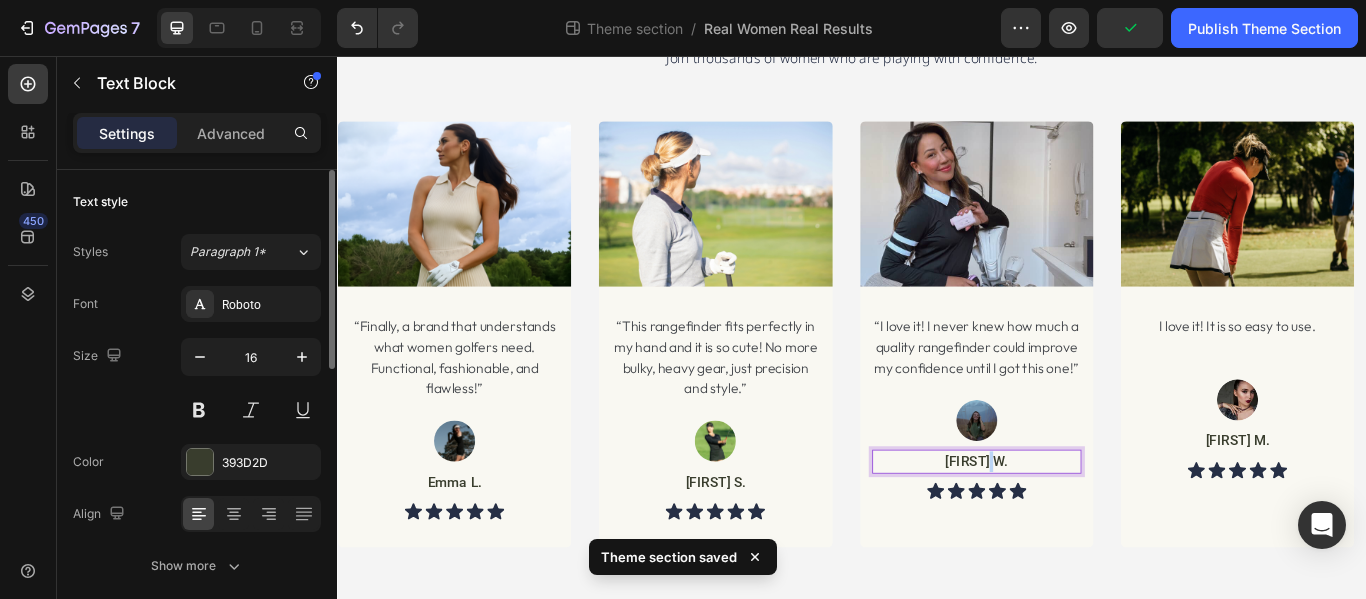 click on "[FIRST] W." at bounding box center [1081, 529] 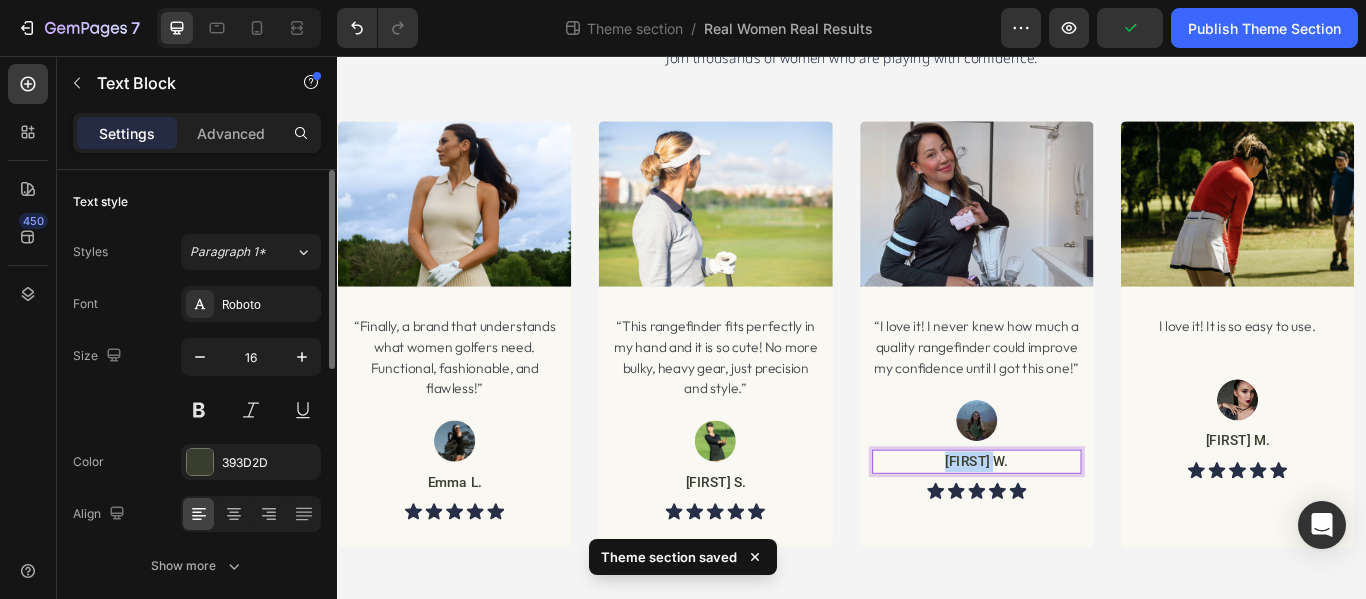 click on "[FIRST] W." at bounding box center (1081, 529) 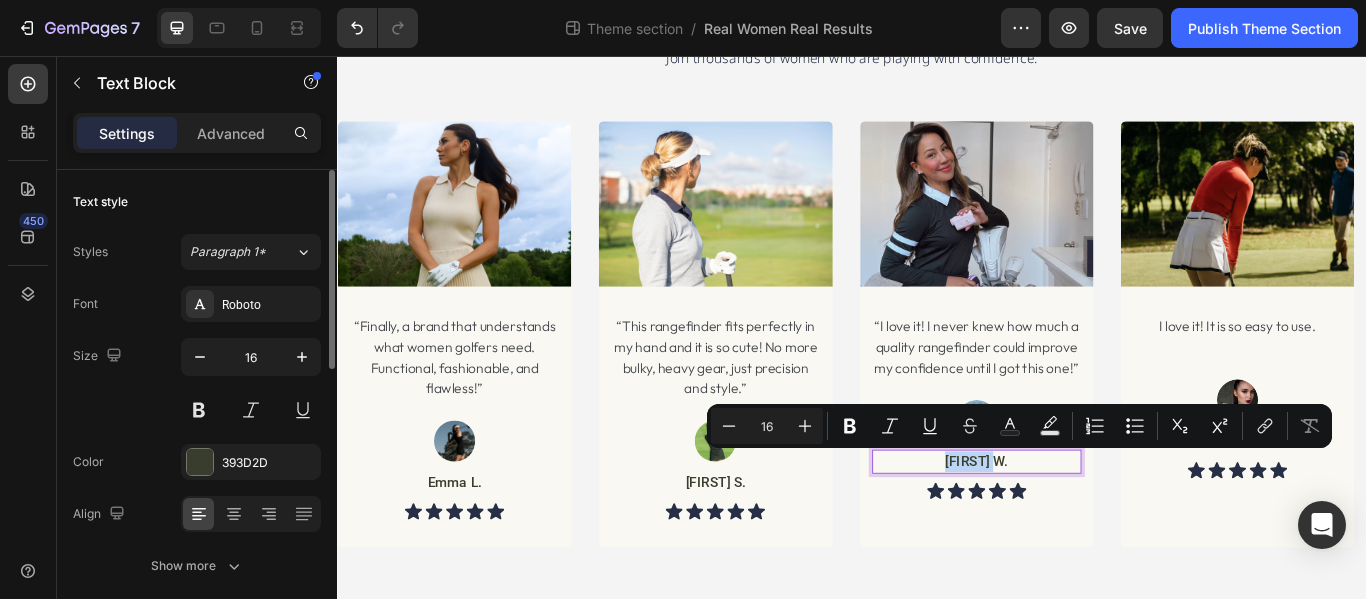 click on "[FIRST] W." at bounding box center [1081, 529] 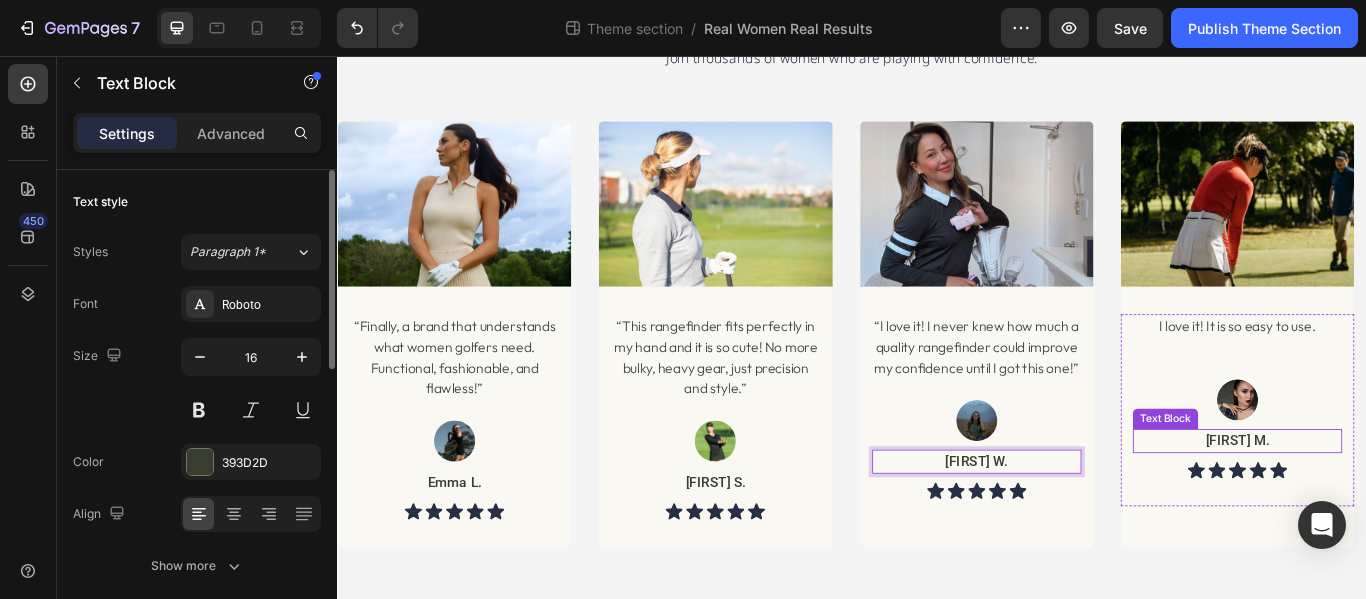 click on "[FIRST] M." at bounding box center (1386, 505) 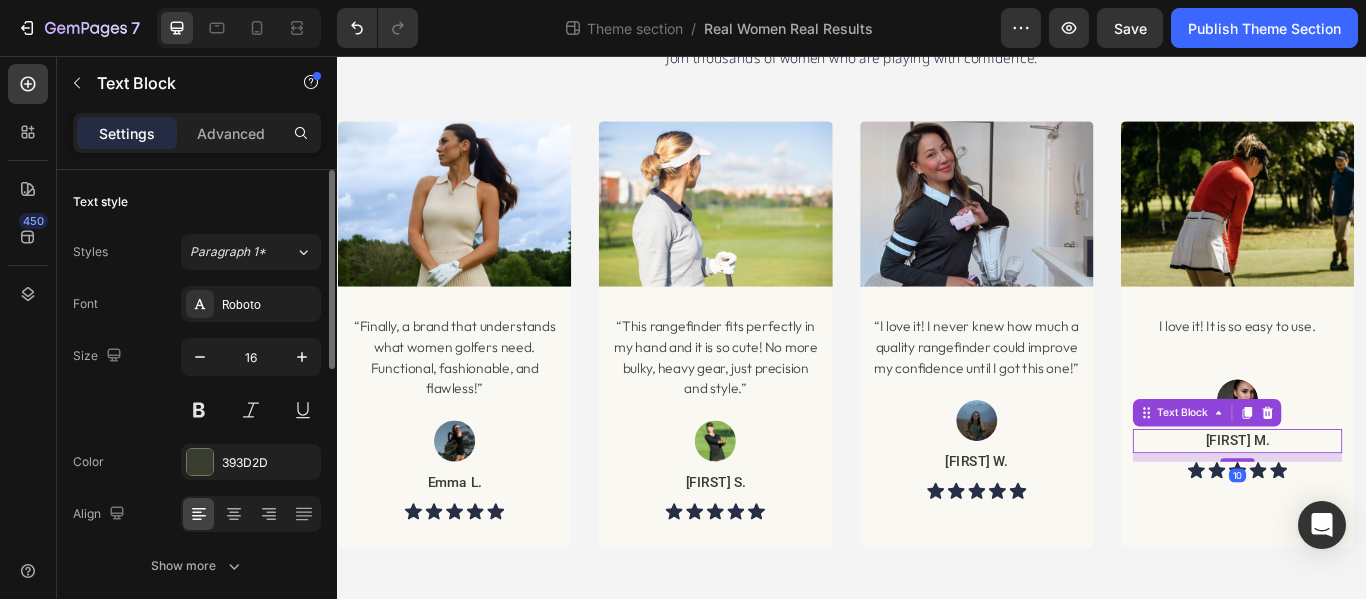 click on "[FIRST] M." at bounding box center [1386, 505] 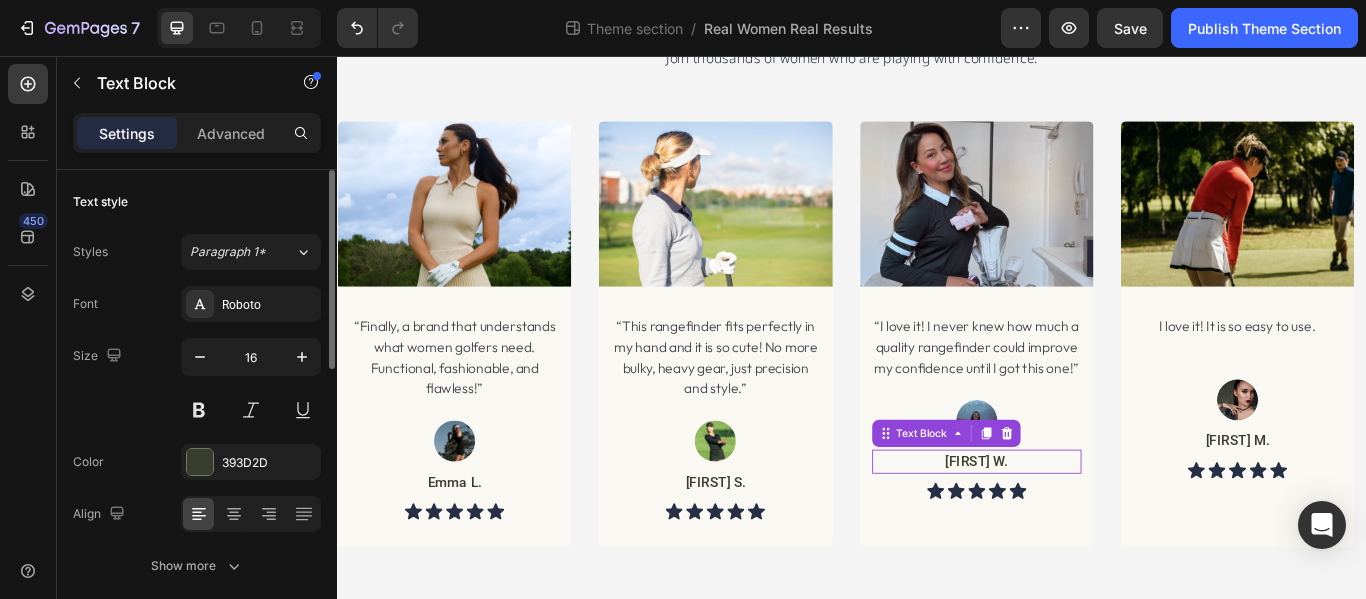 click on "[FIRST] W." at bounding box center [1081, 529] 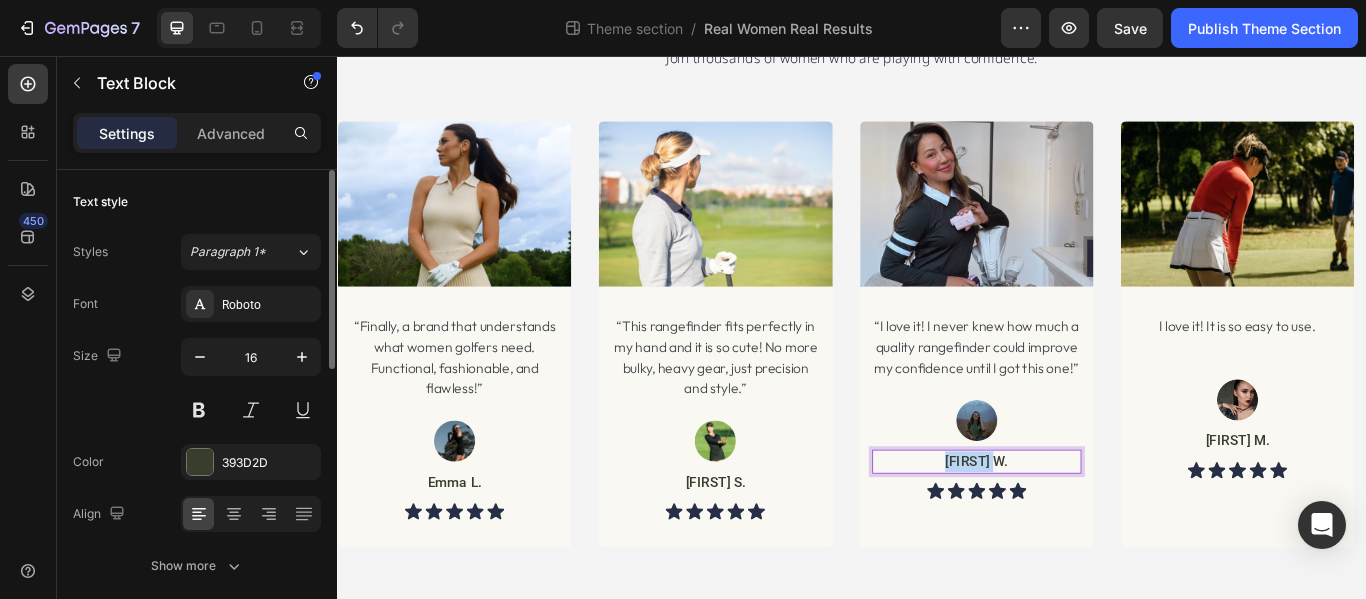 click on "[FIRST] W." at bounding box center (1081, 529) 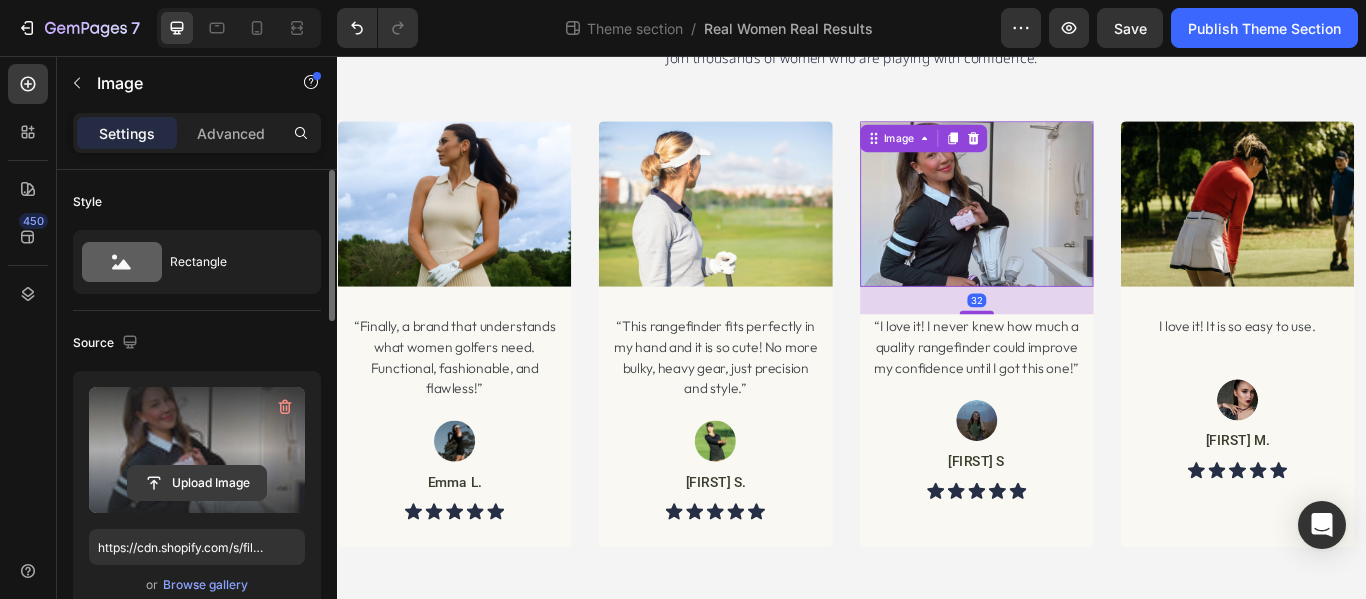 click 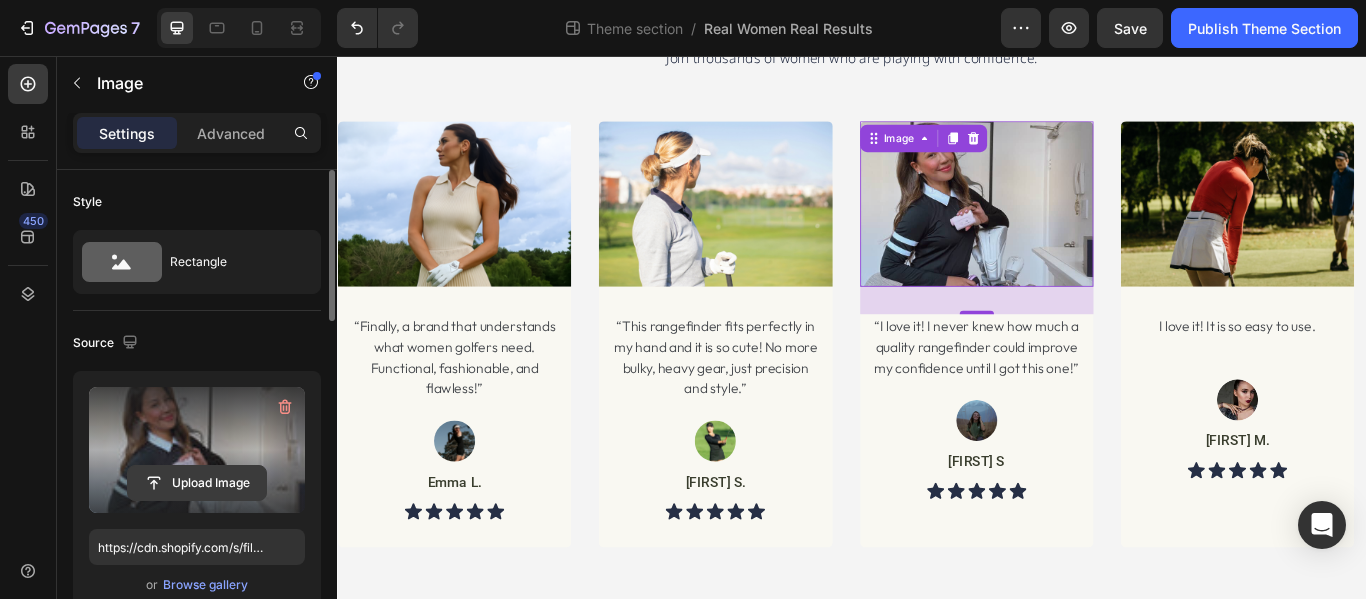type on "C:\fakepath\Copy of IMG_8550.HEIC" 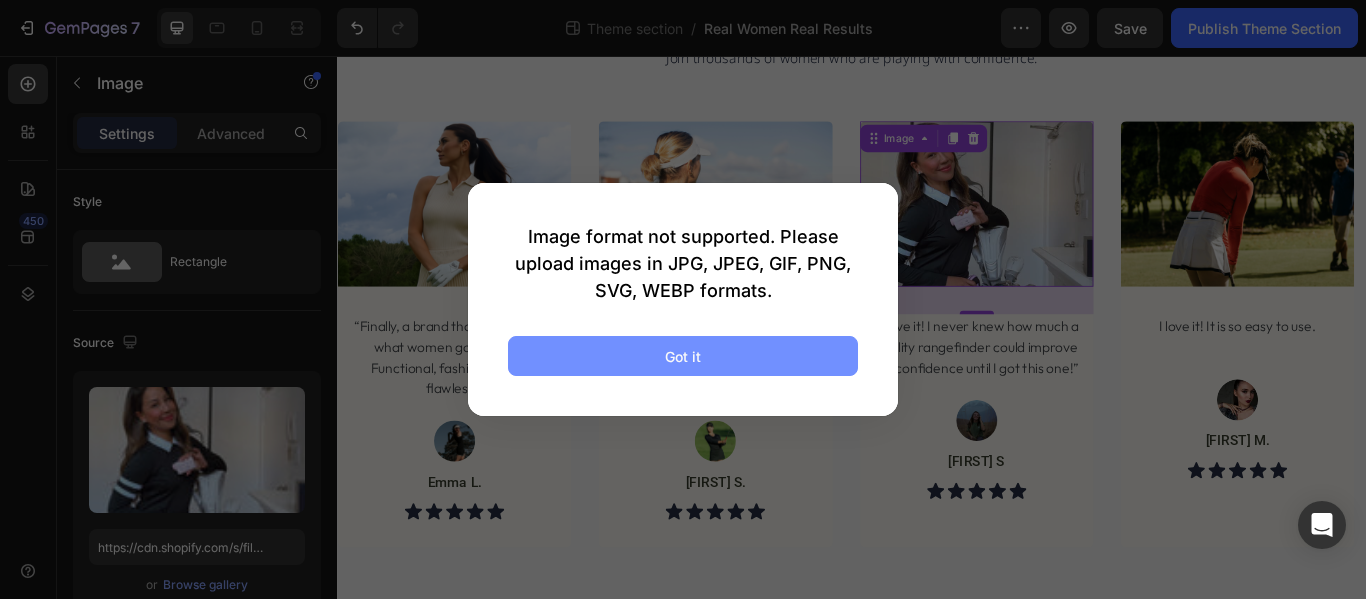 click on "Got it" at bounding box center (683, 356) 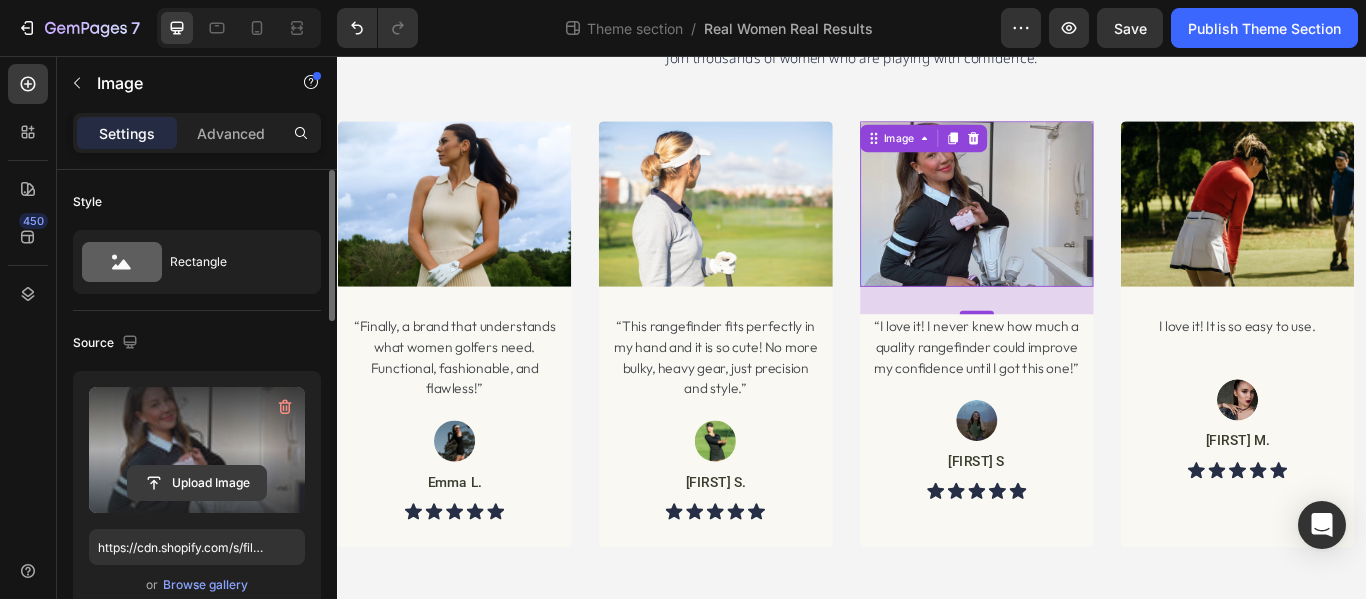 click 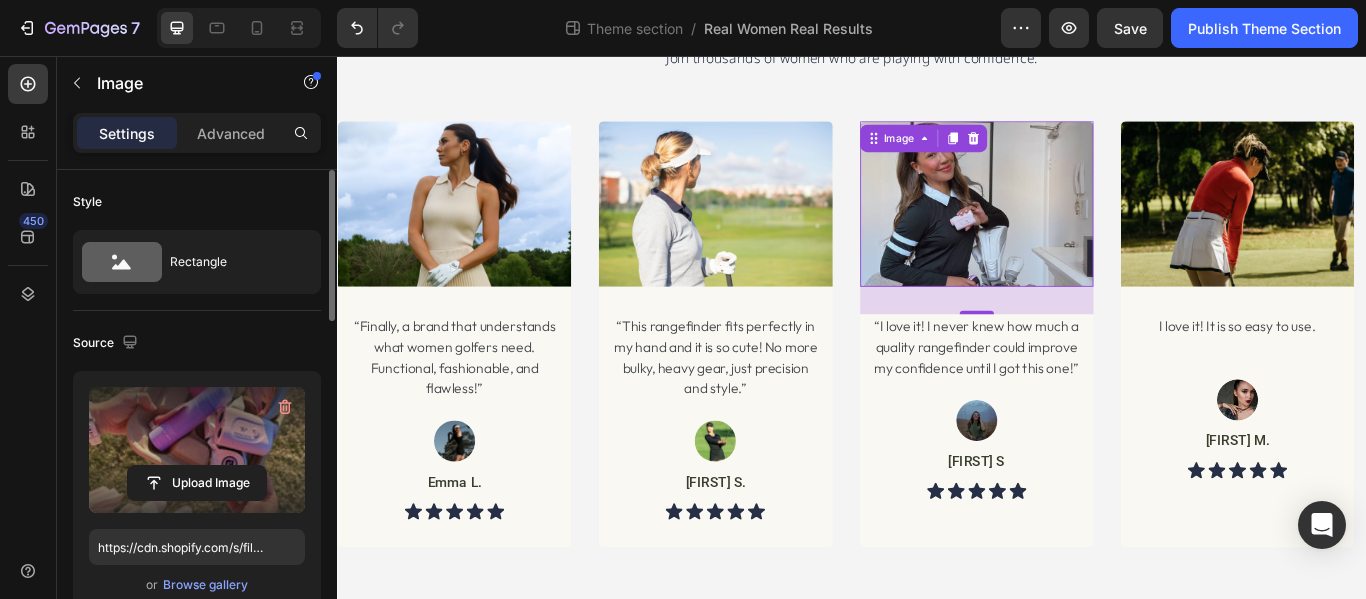type on "https://cdn.shopify.com/s/files/1/0746/2551/5753/files/gempages_566793230448853925-906e67c3-318e-4ea4-b50f-ca3aece90b35.jpg" 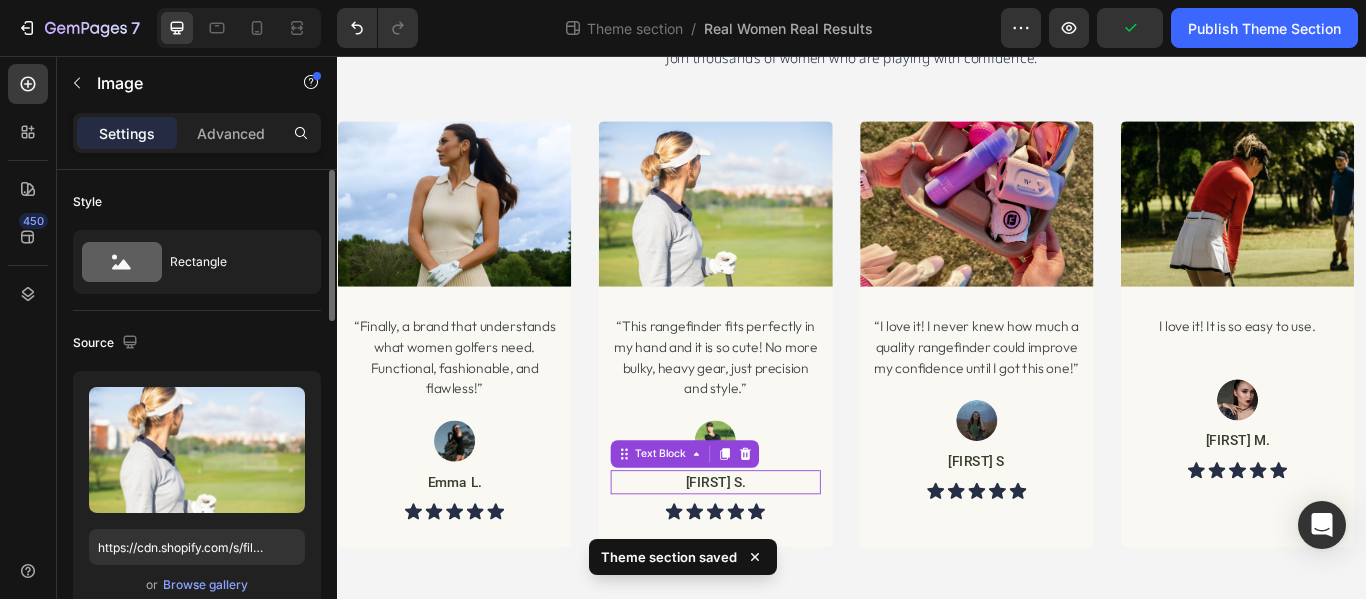 click on "[FIRST] S." at bounding box center (777, 553) 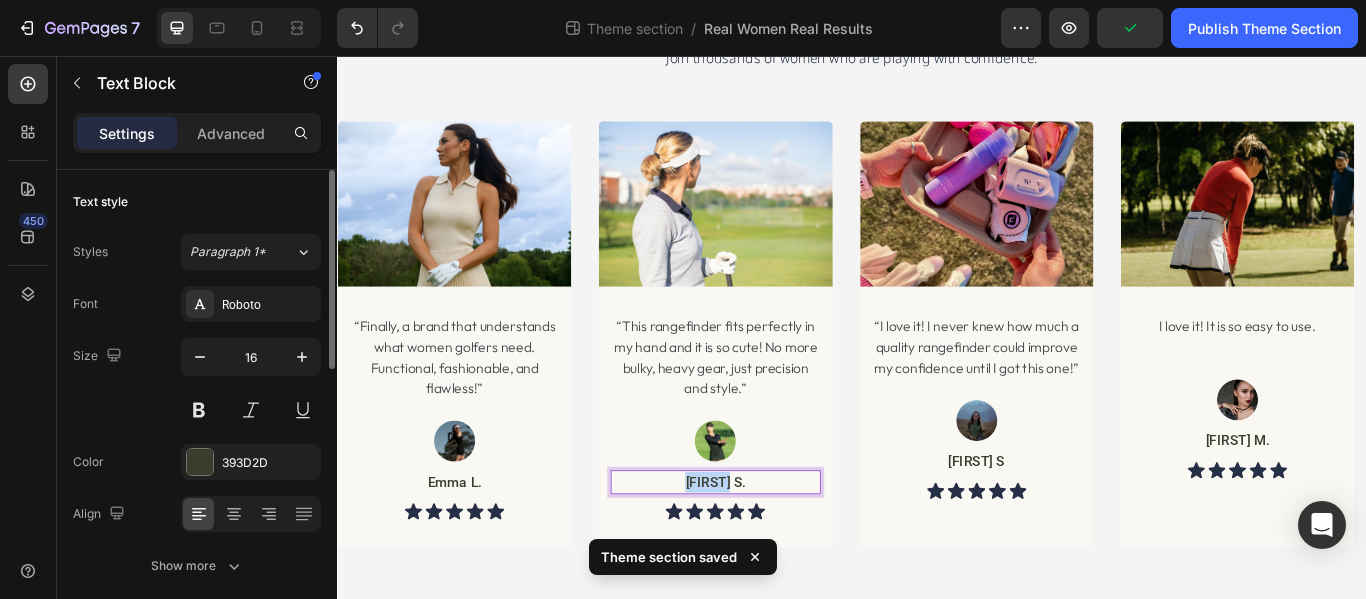 click on "[FIRST] S." at bounding box center (777, 553) 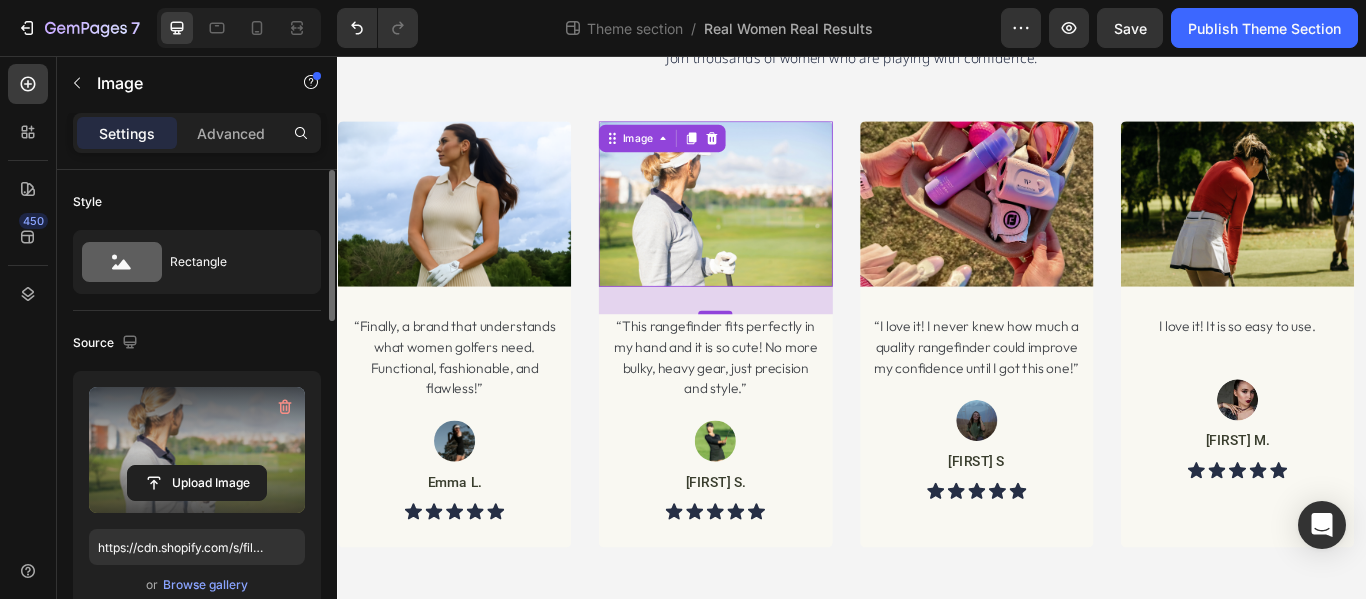 click at bounding box center (197, 450) 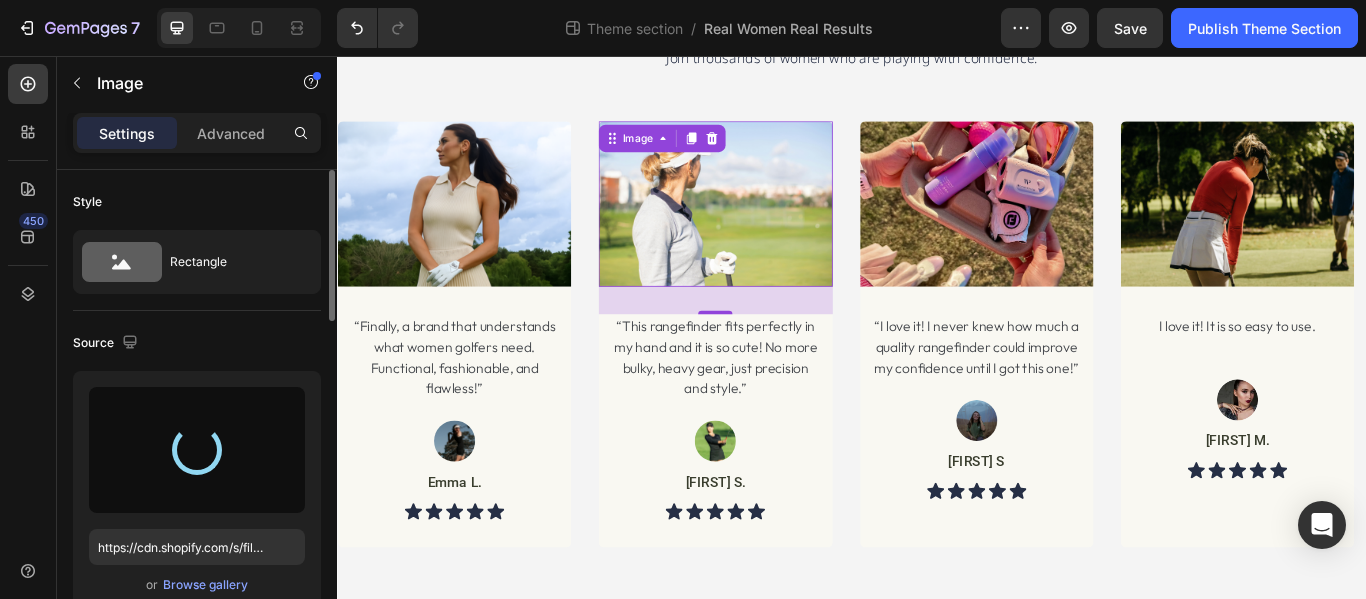 type on "https://cdn.shopify.com/s/files/1/0746/2551/5753/files/gempages_566793230448853925-ba2fdf37-a4c6-47a0-ade1-d14701409a34.jpg" 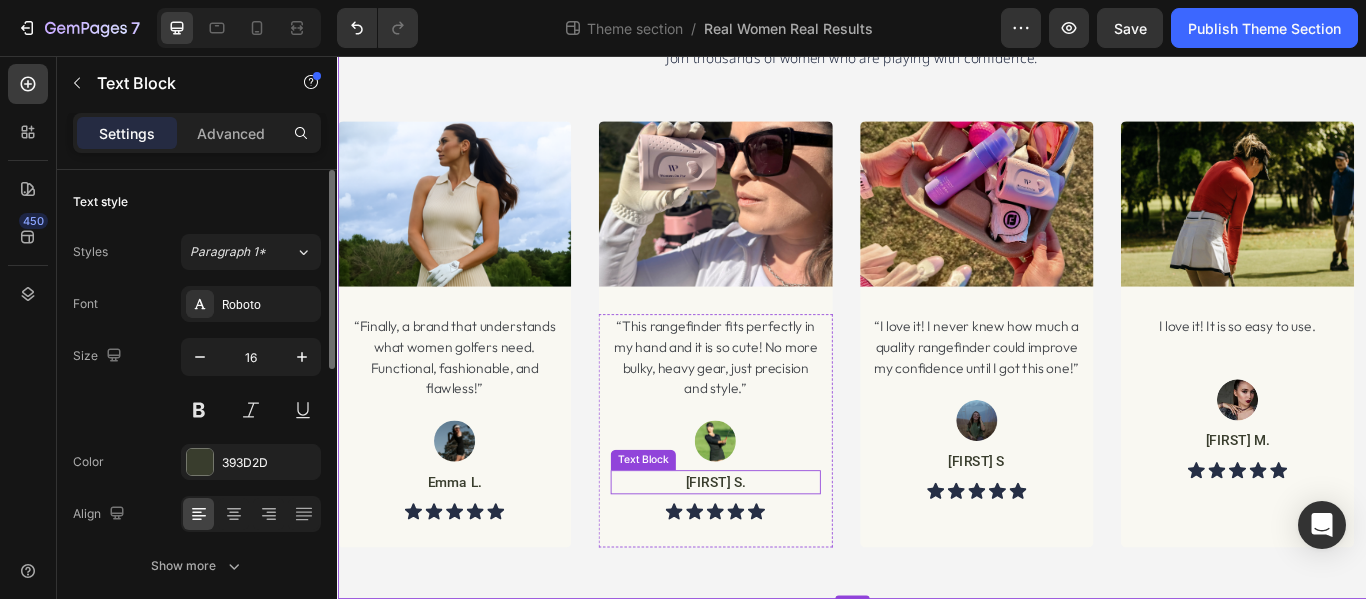 click on "[FIRST] S." at bounding box center [777, 553] 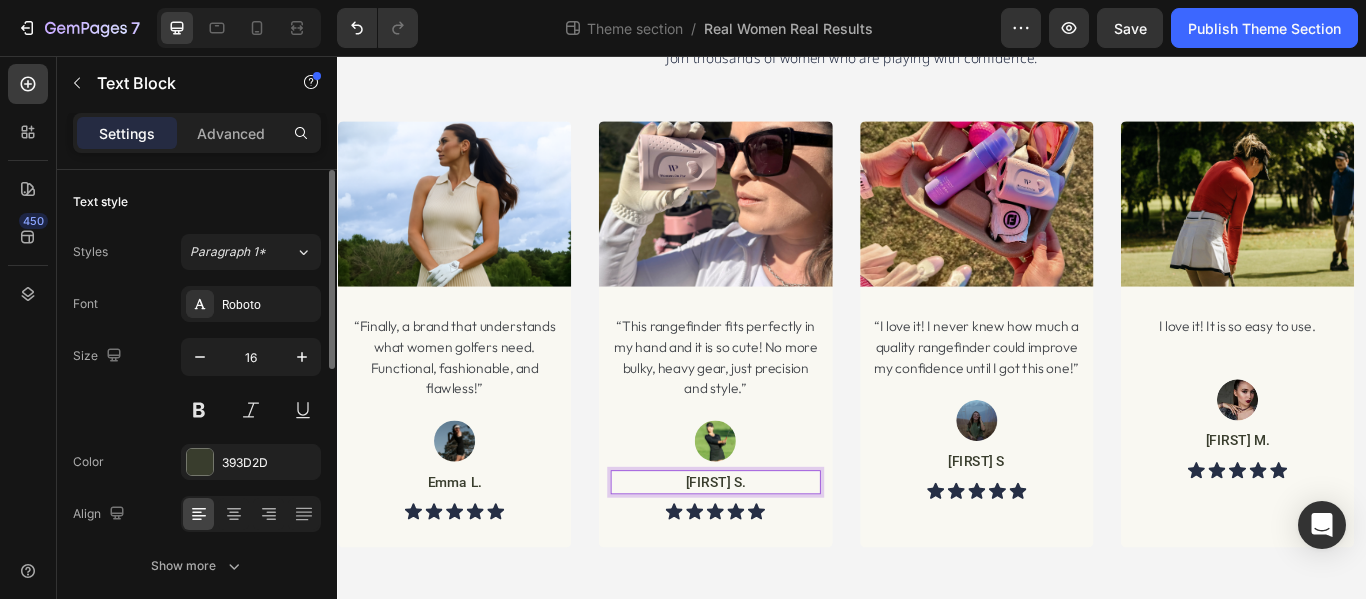 click on "[FIRST] S." at bounding box center [777, 553] 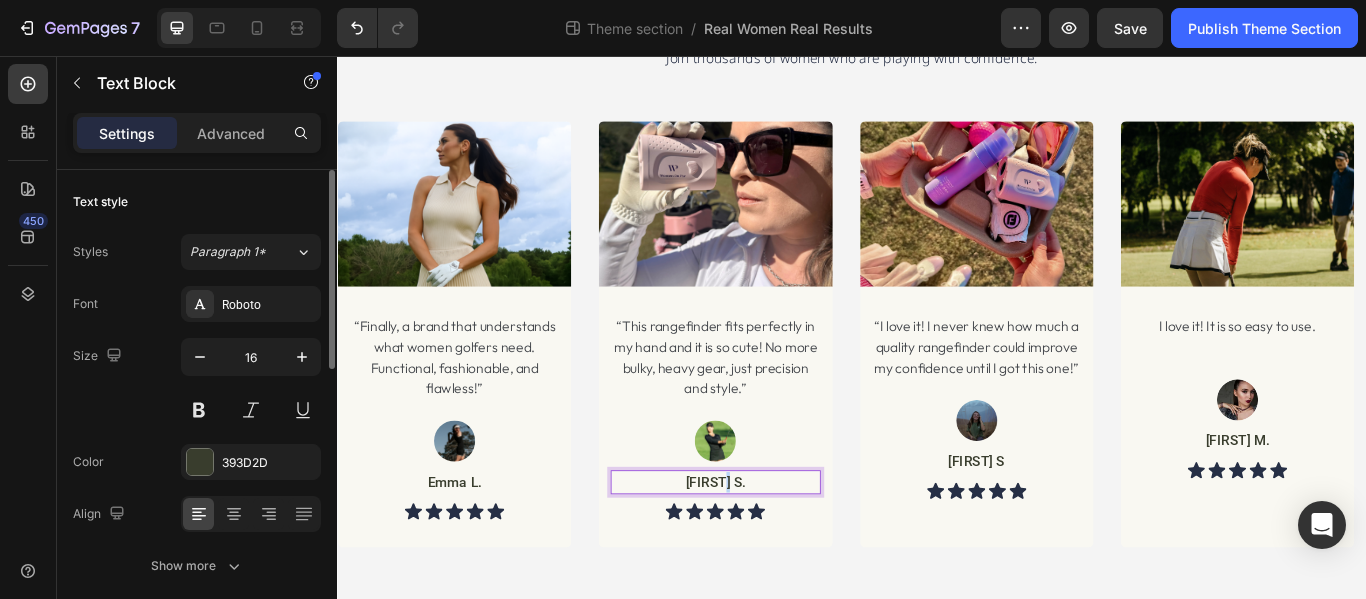 click on "[FIRST] S." at bounding box center (777, 553) 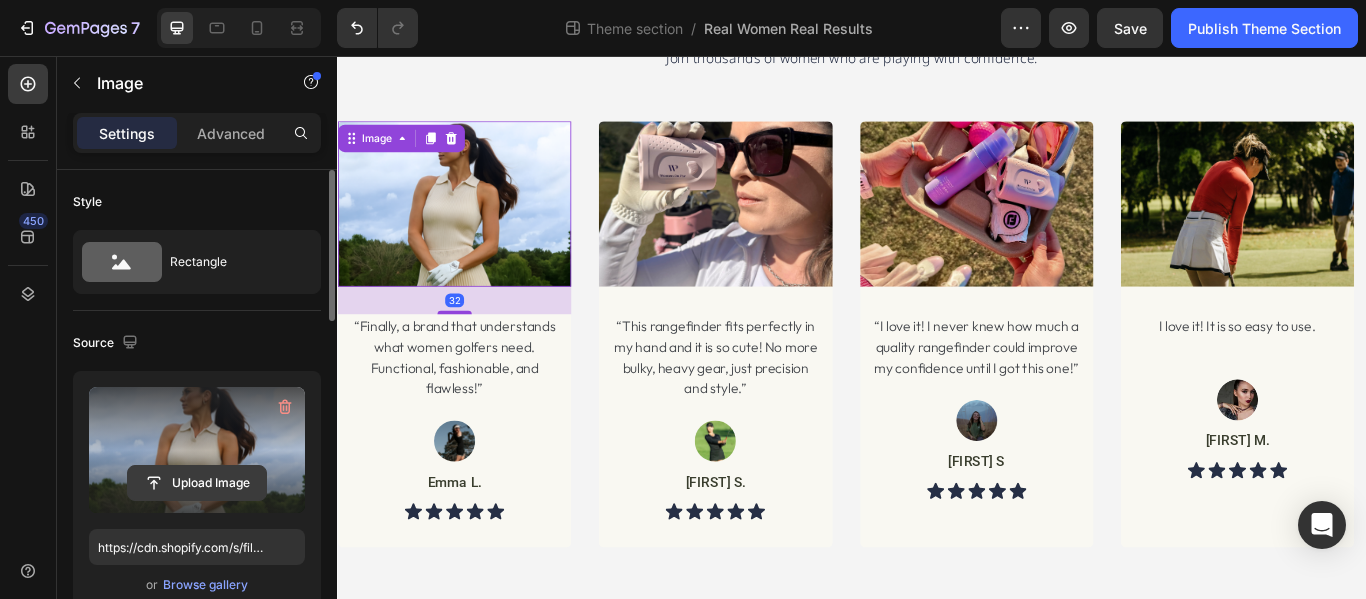 click 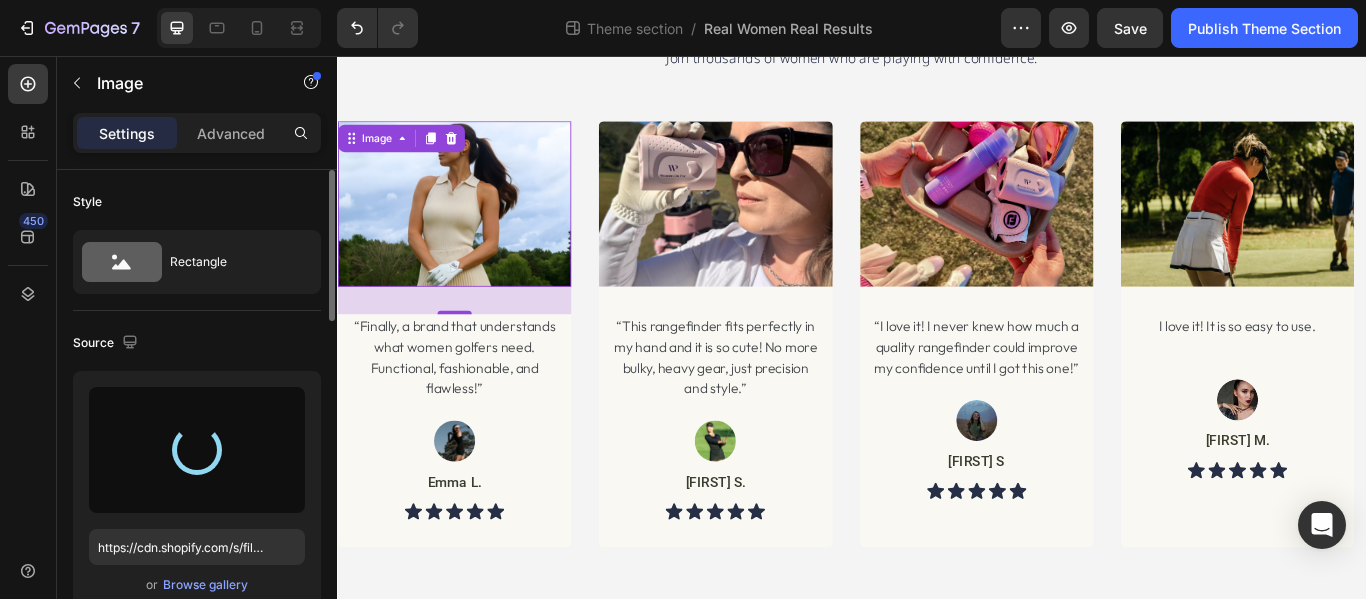 type on "https://cdn.shopify.com/s/files/1/0746/2551/5753/files/gempages_566793230448853925-ca9a6a37-f640-4a4c-98bd-14497d69d207.jpg" 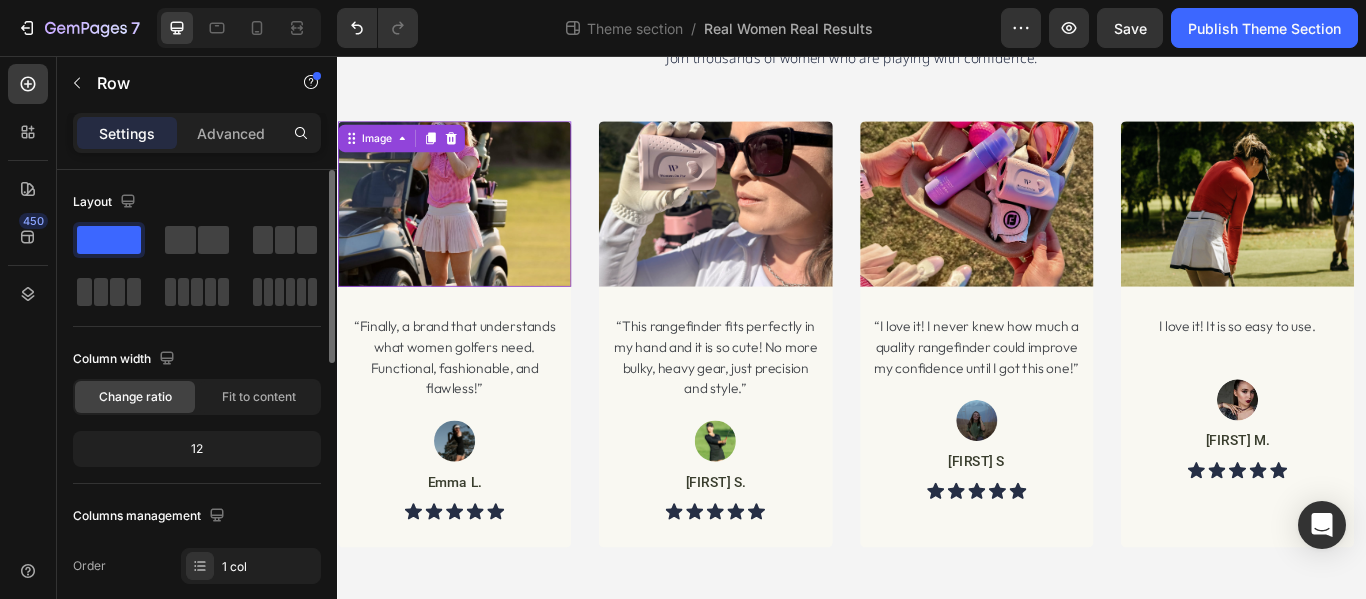 click at bounding box center (473, 228) 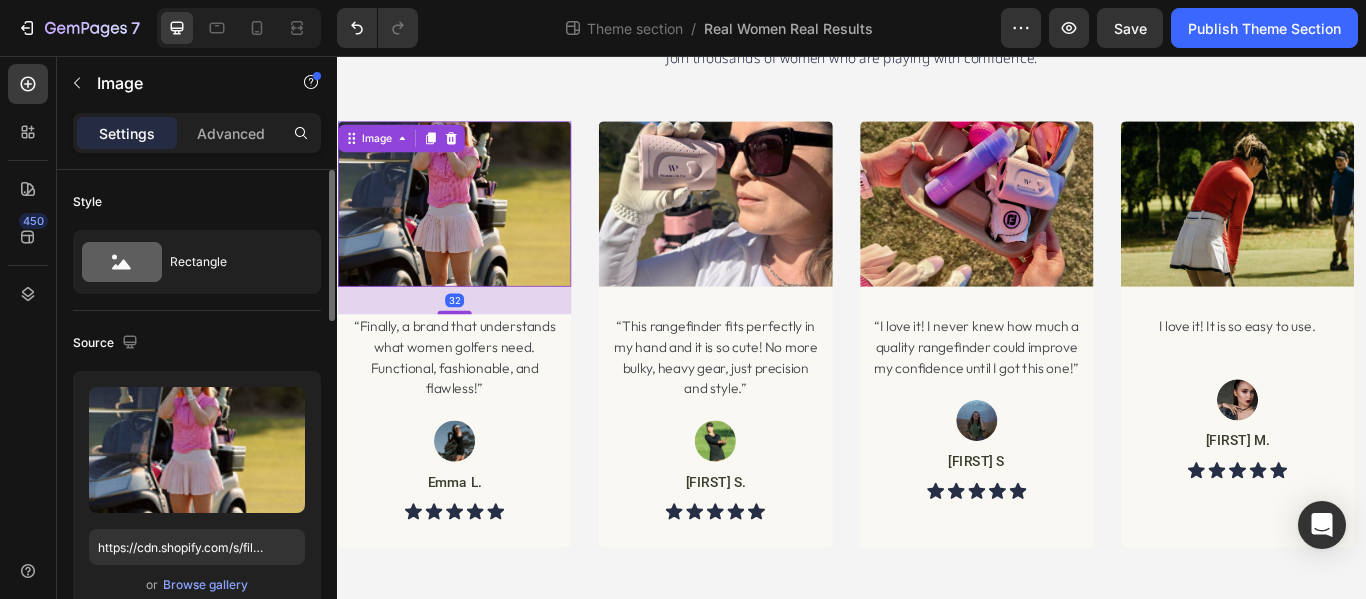 click at bounding box center [473, 228] 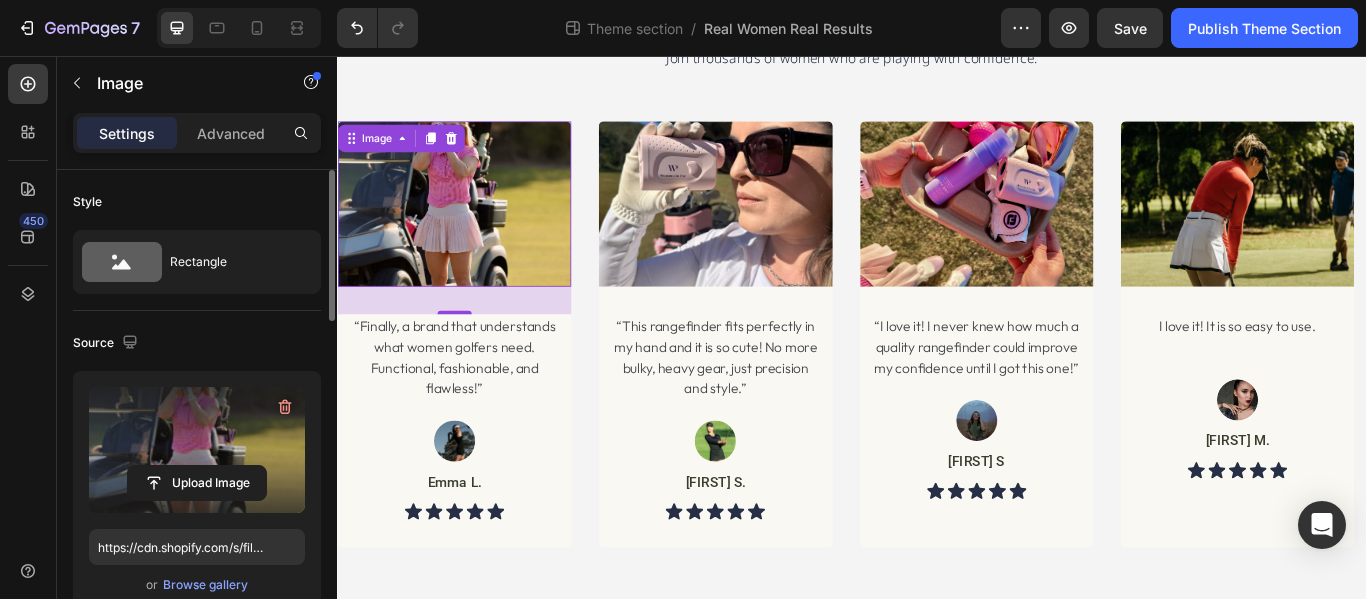 click at bounding box center [197, 450] 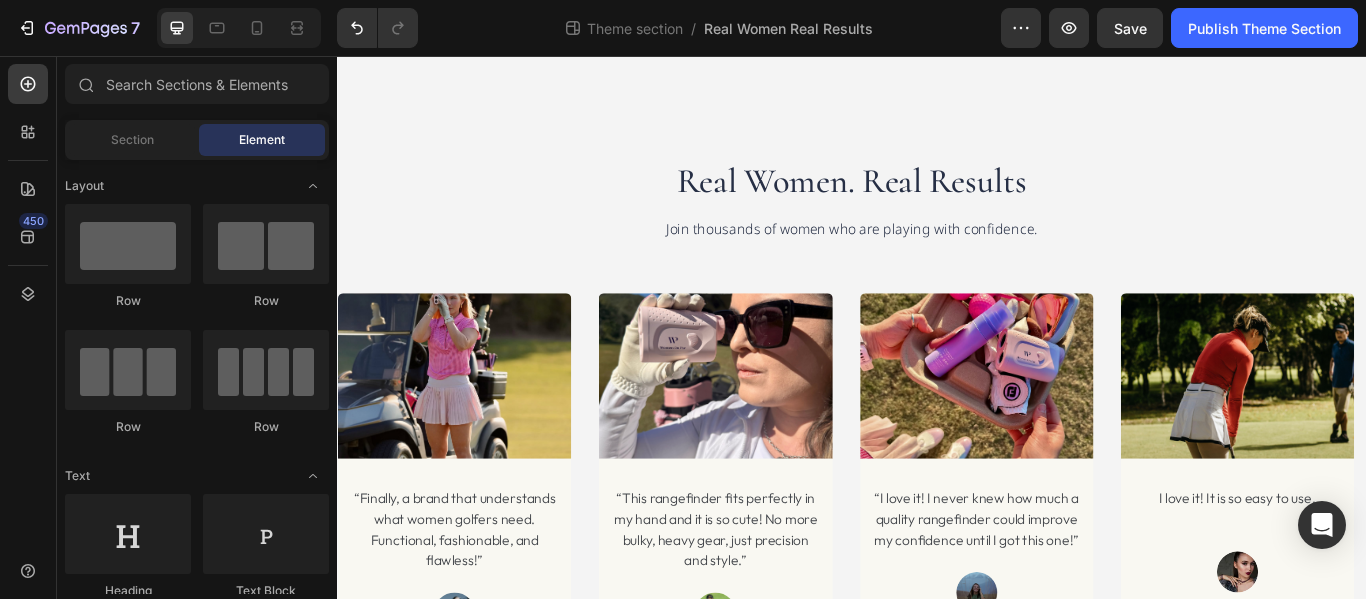 scroll, scrollTop: 43, scrollLeft: 0, axis: vertical 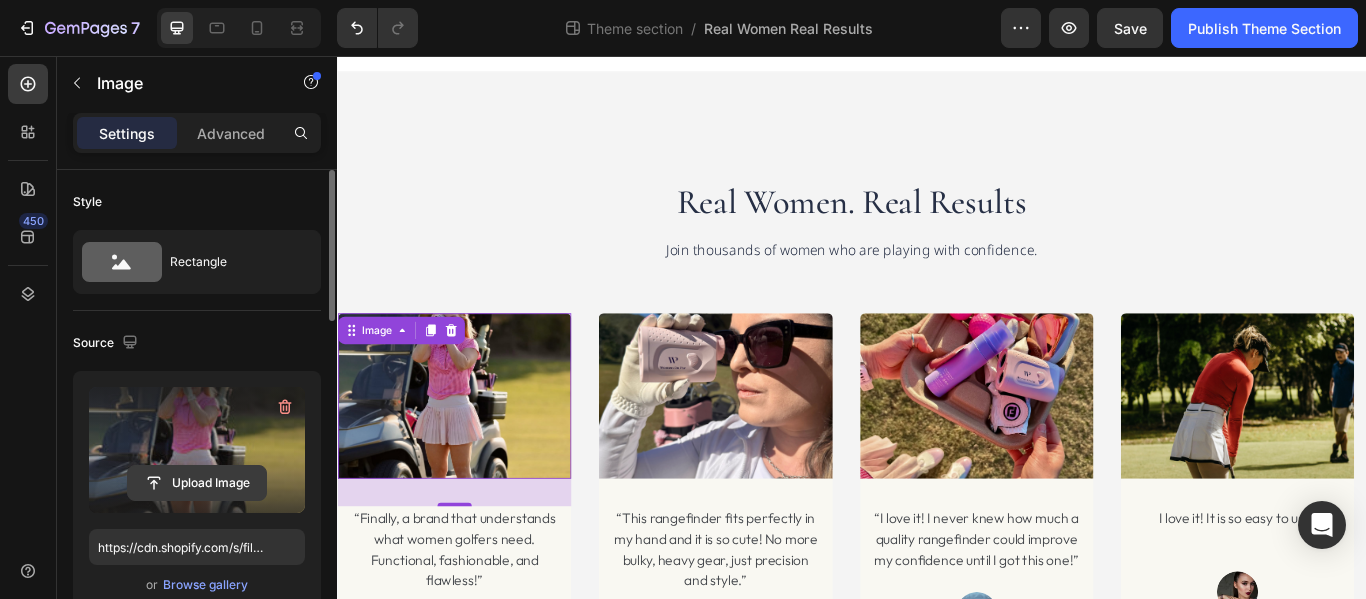 click 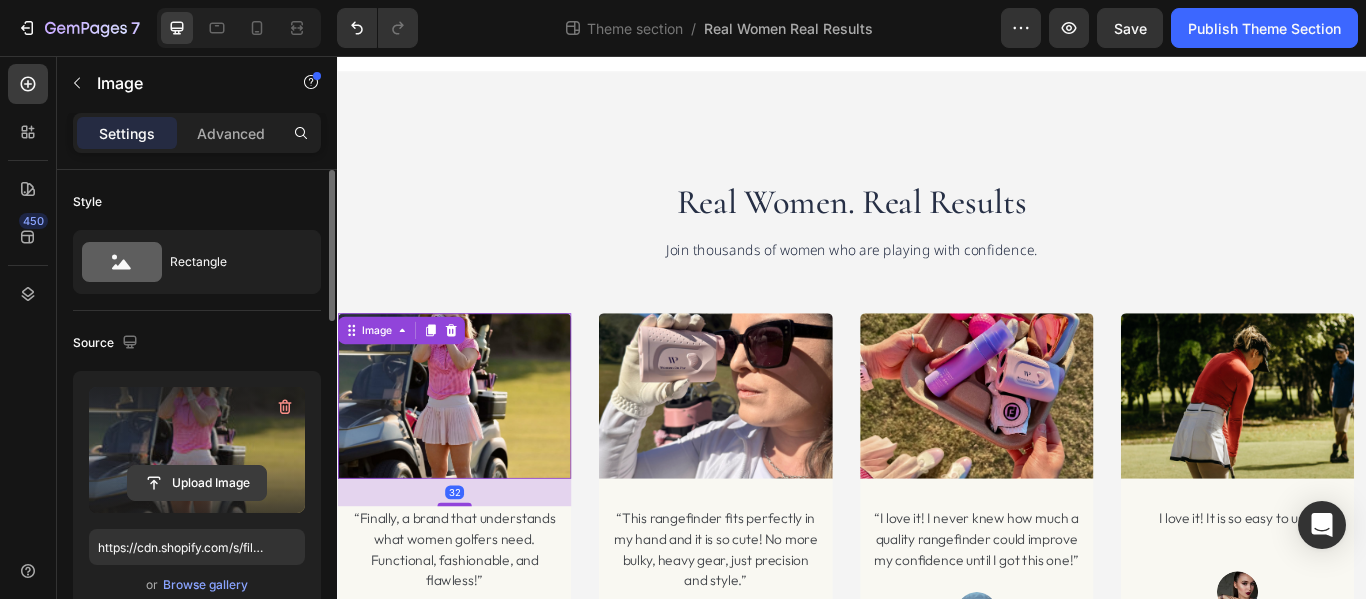 click 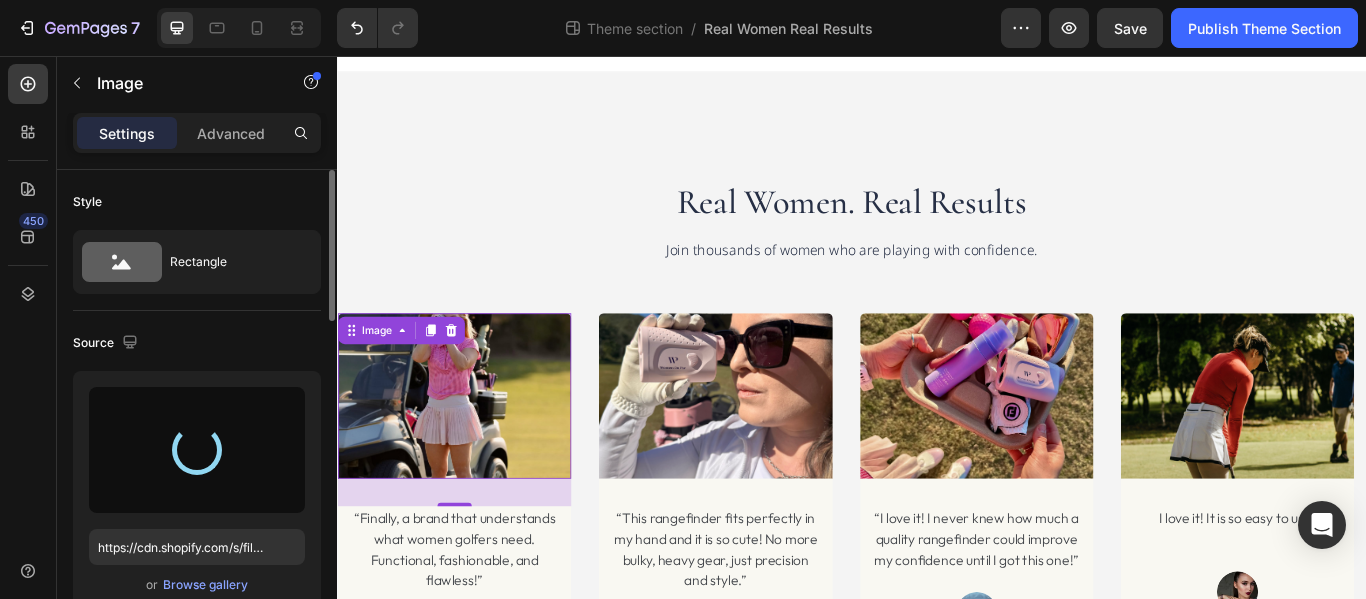 type on "https://cdn.shopify.com/s/files/1/0746/2551/5753/files/gempages_566793230448853925-77a90f66-0270-4807-86d2-6f8a4c1c8136.jpg" 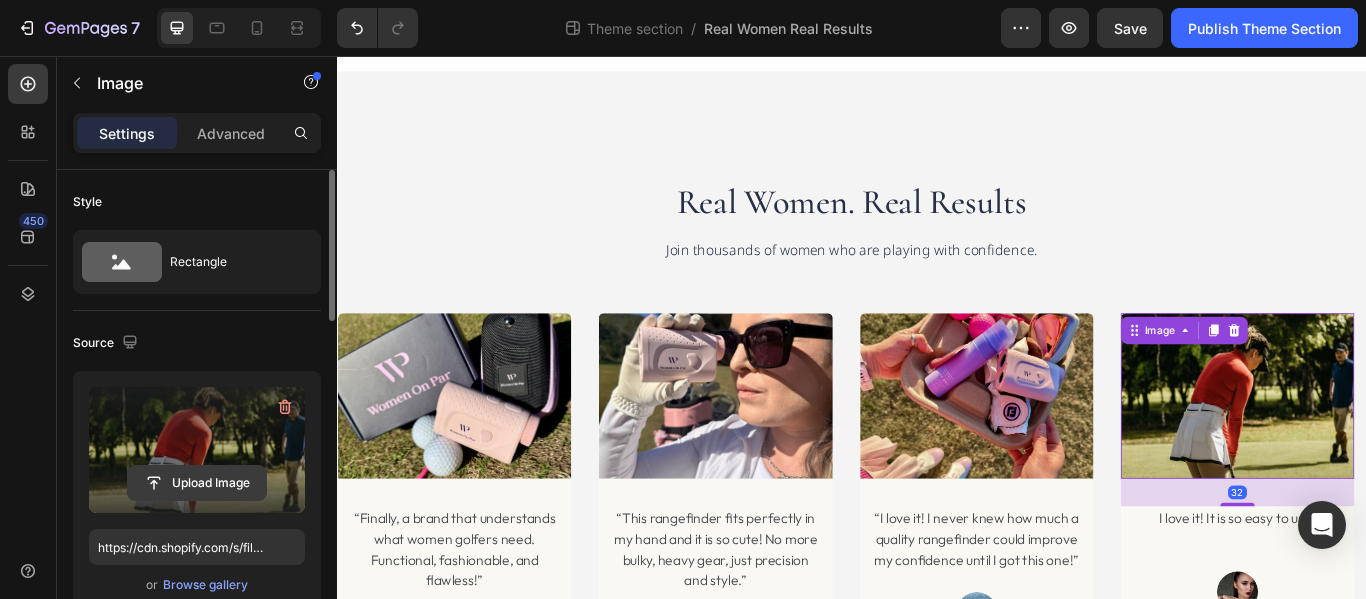 click 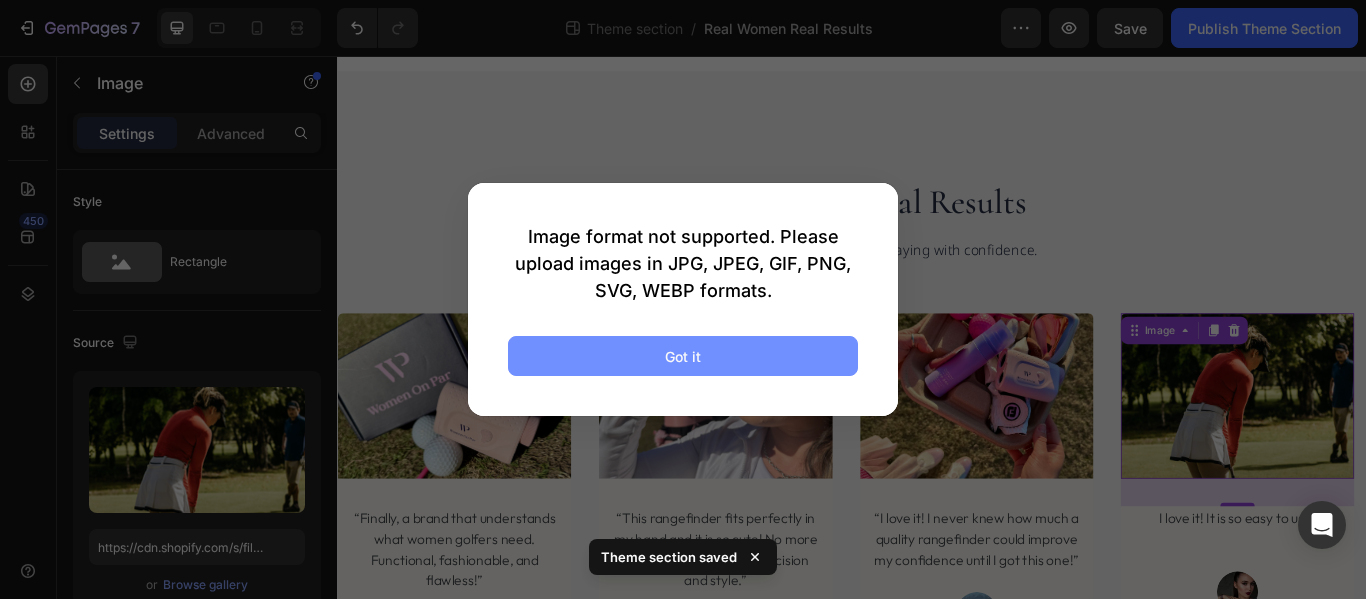 click on "Got it" at bounding box center (683, 356) 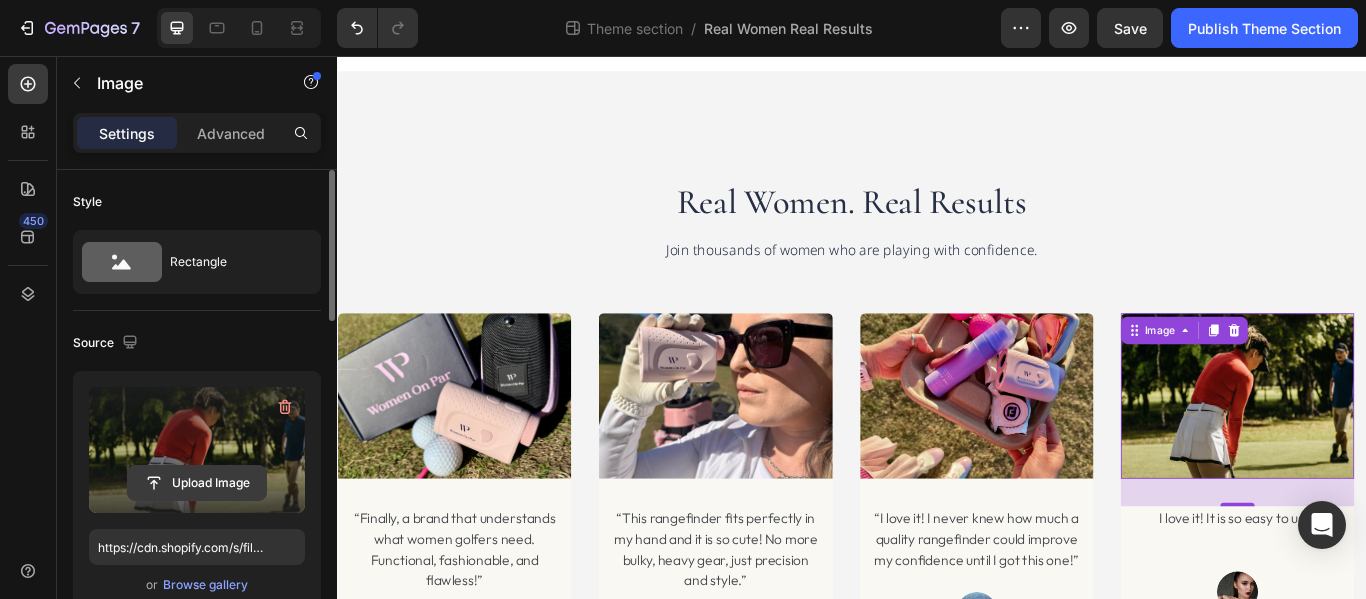click 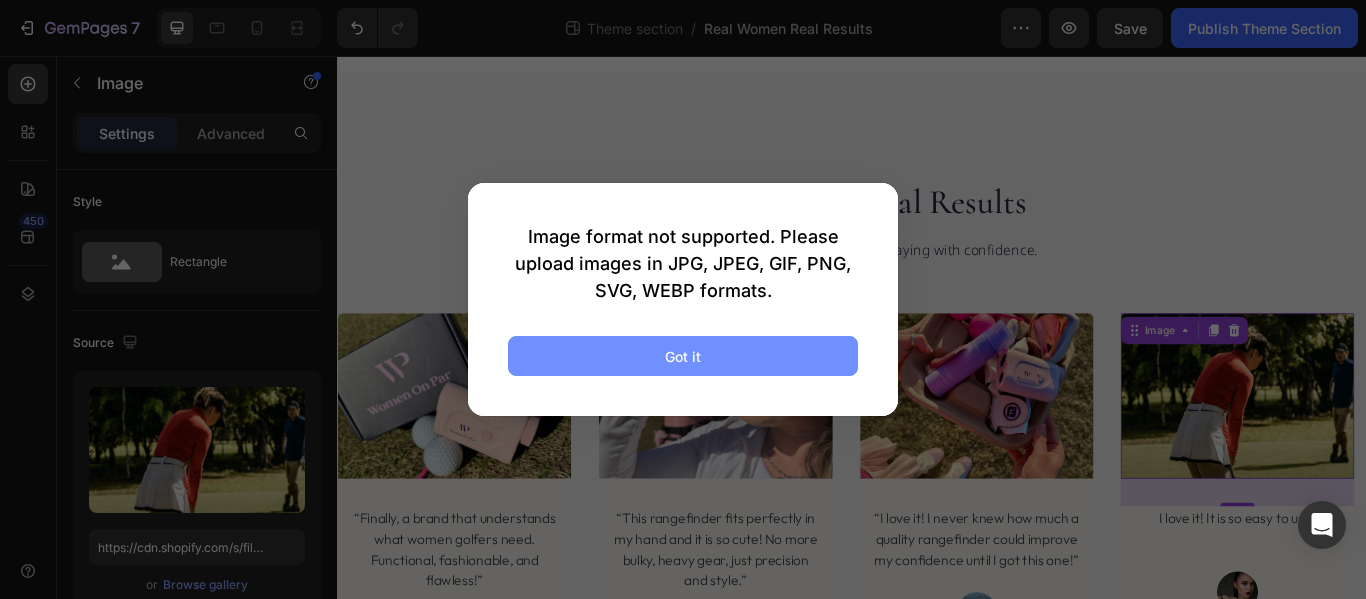 click on "Got it" at bounding box center (683, 356) 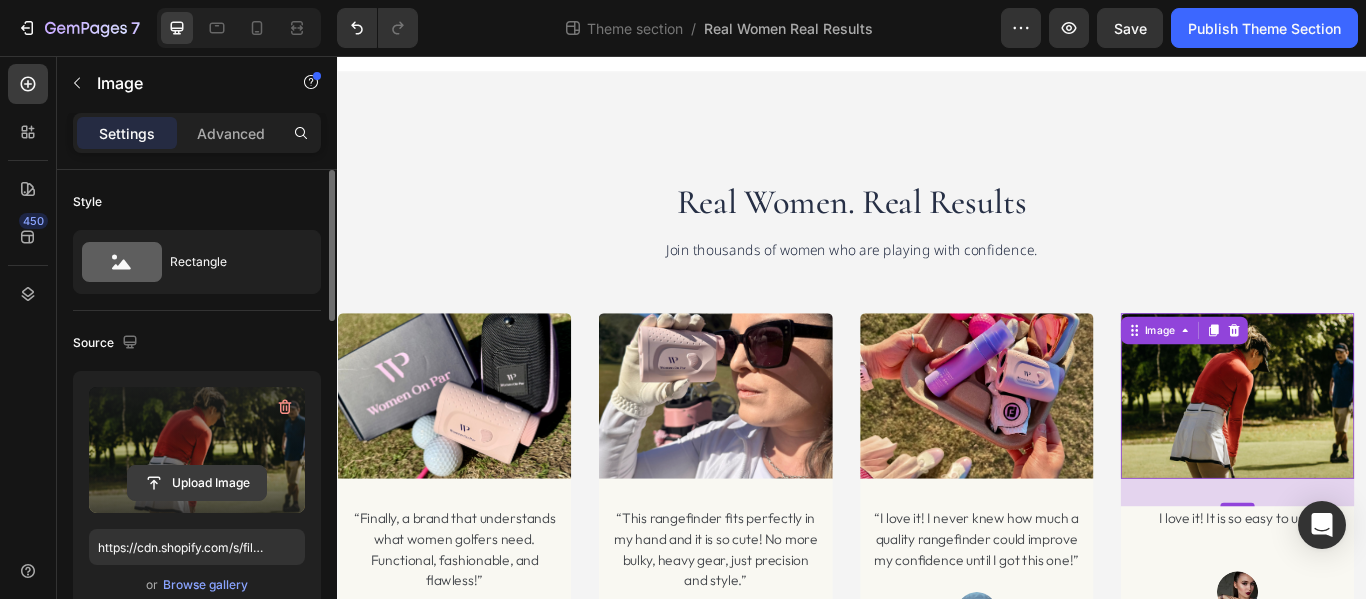 click 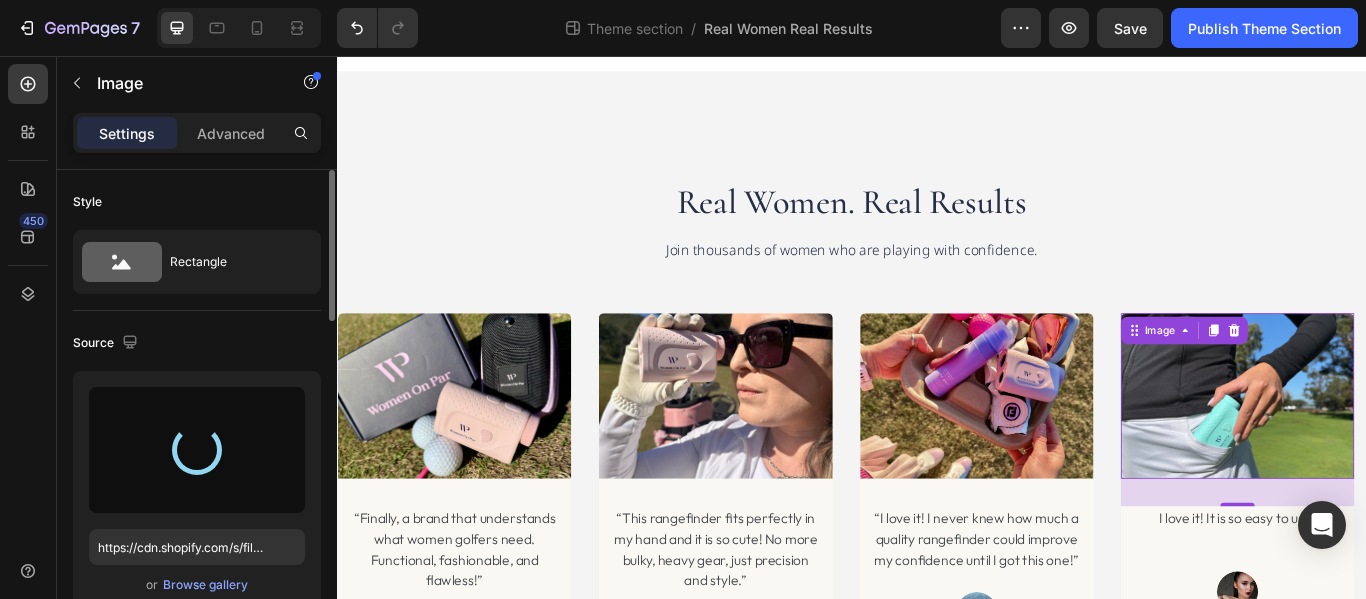 type on "https://cdn.shopify.com/s/files/1/0746/2551/5753/files/gempages_566793230448853925-26a570ab-83d4-4777-9ba9-32baa21d735f.png" 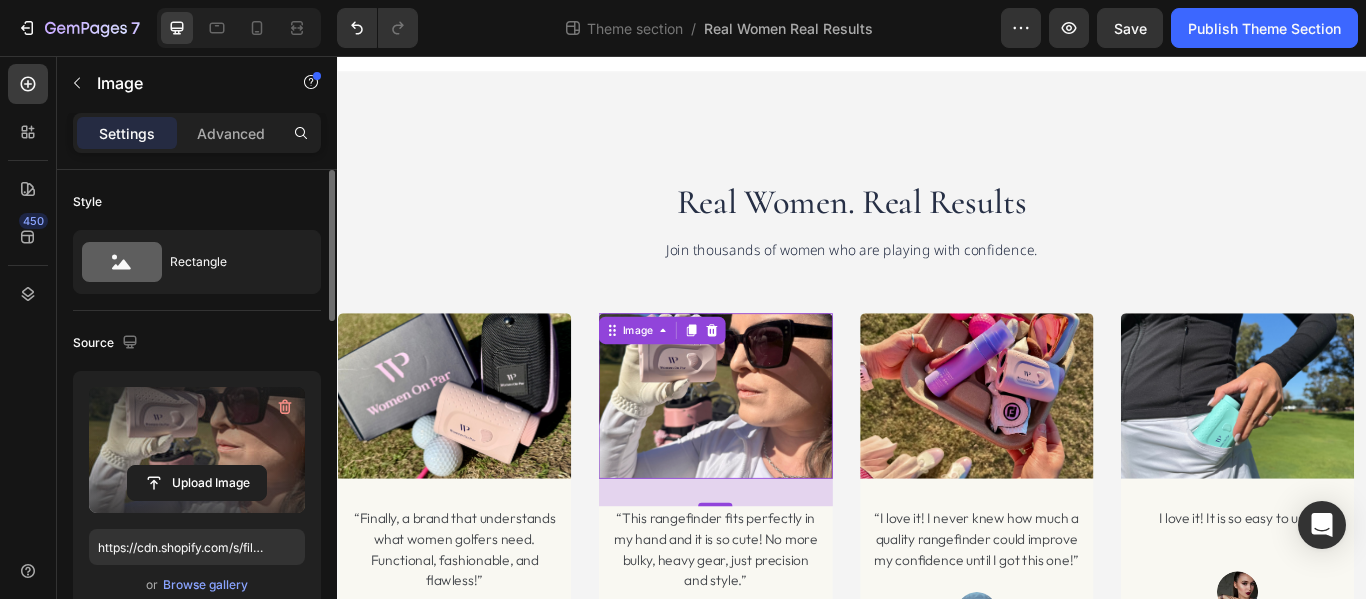 click at bounding box center [197, 450] 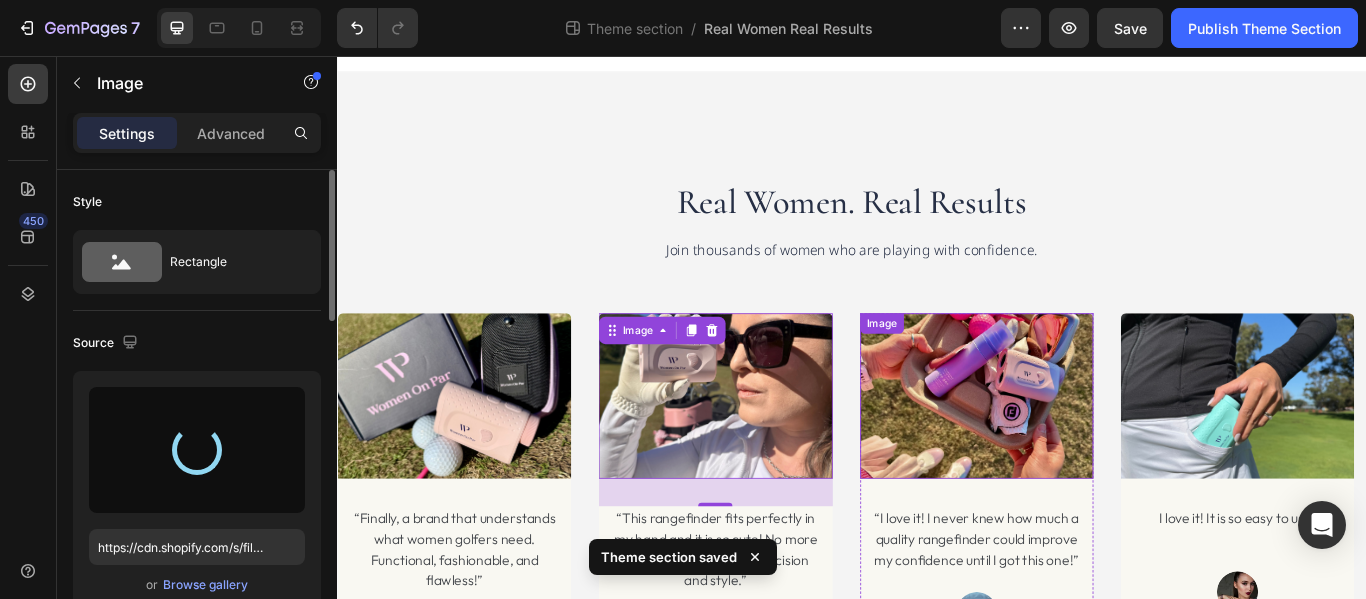 type on "https://cdn.shopify.com/s/files/1/0746/2551/5753/files/gempages_566793230448853925-6edf27b9-b3f1-4f73-ada9-46b226c8e1c6.png" 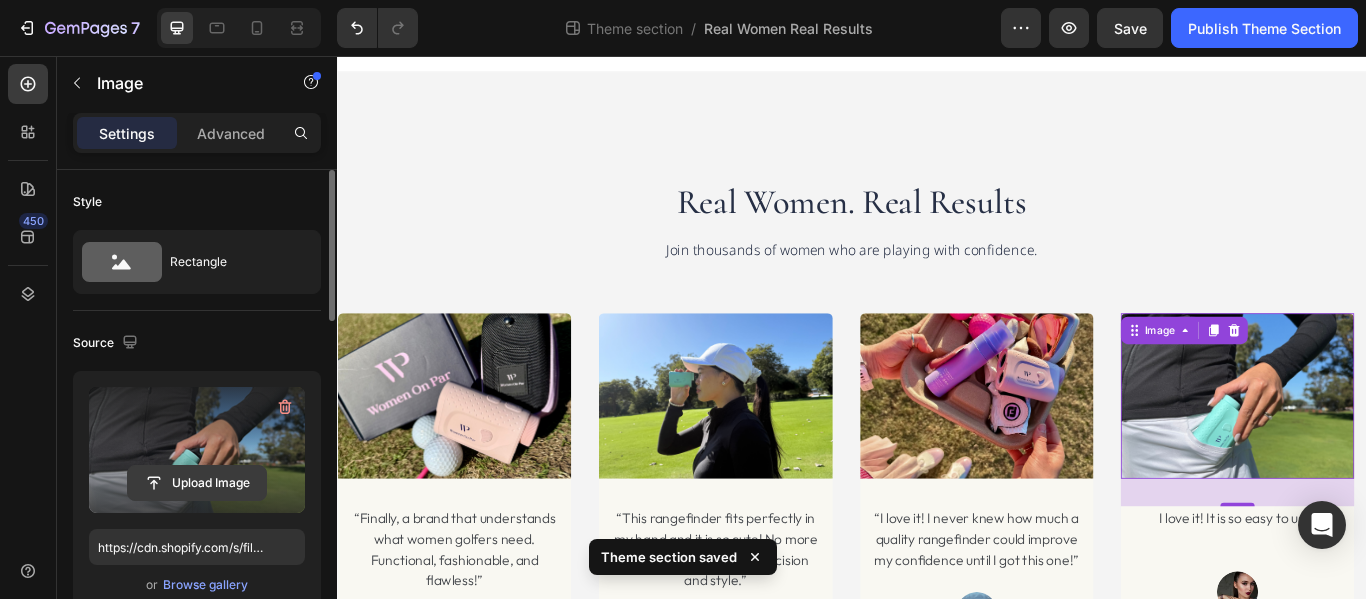 click 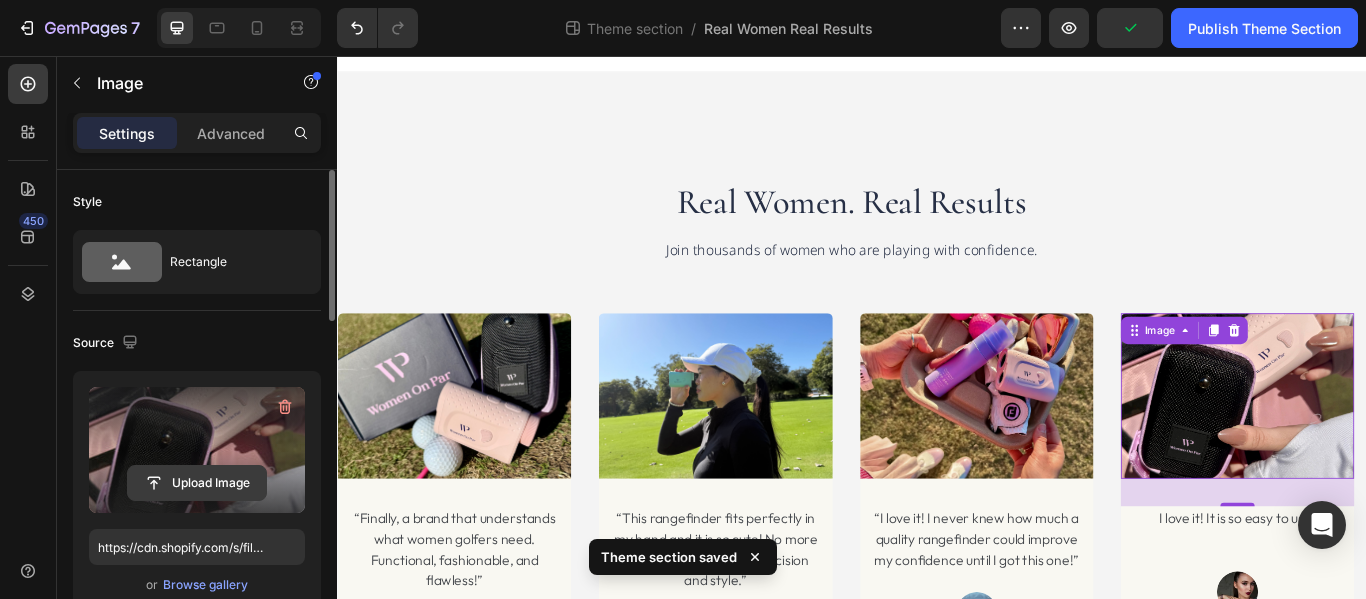 click 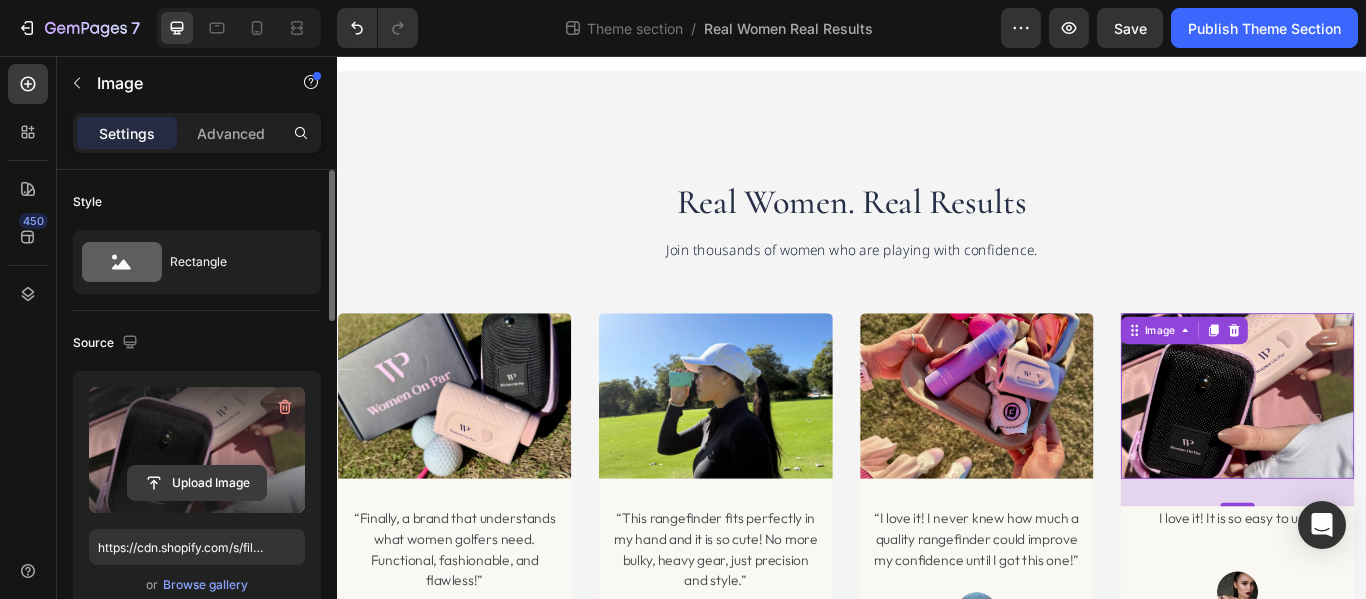 click 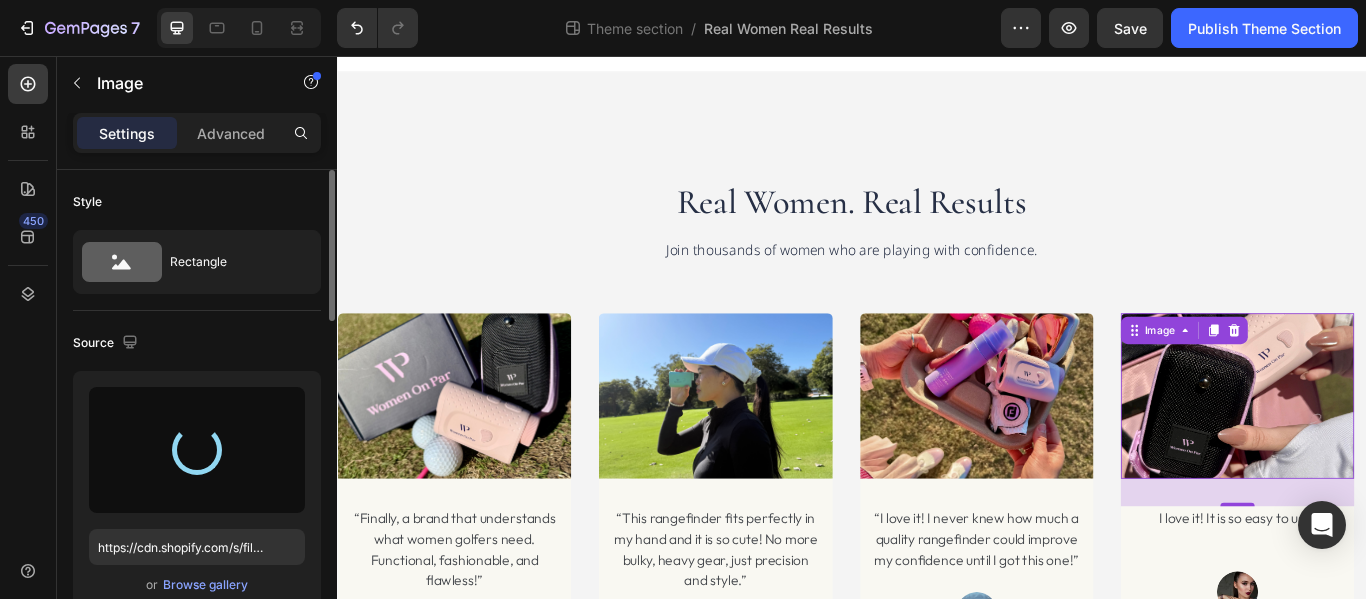 type on "https://cdn.shopify.com/s/files/1/0746/2551/5753/files/gempages_566793230448853925-0636db34-40f3-4065-993e-0cdeda9c098e.jpg" 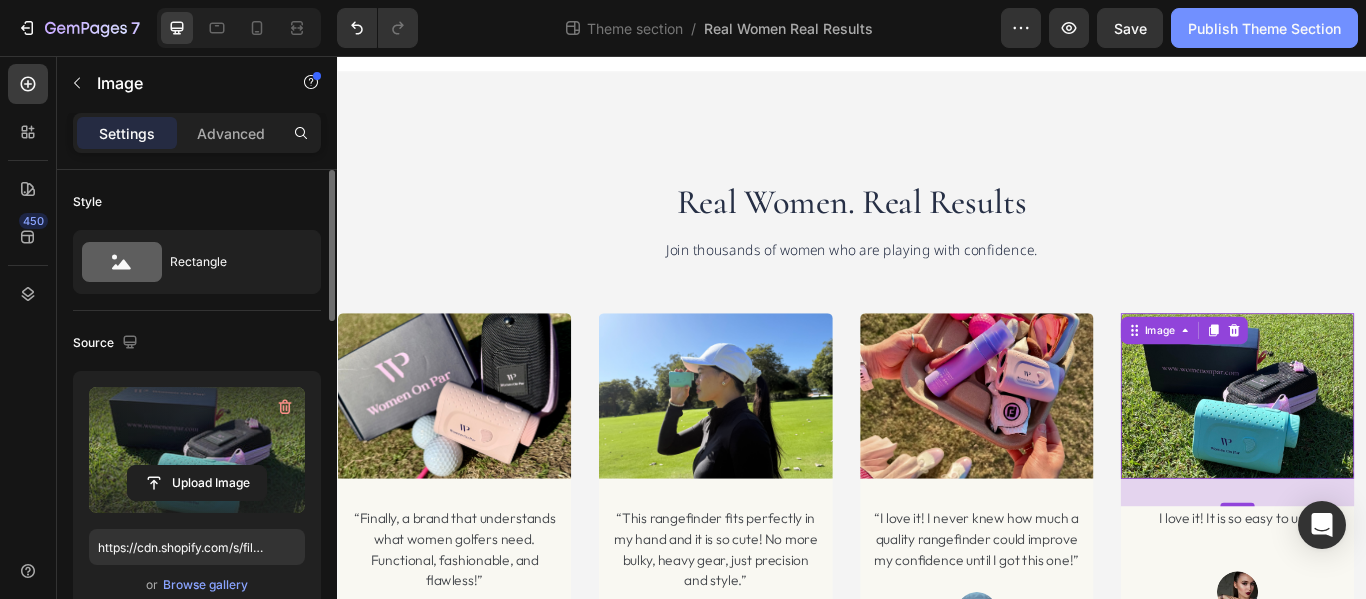 click on "Publish Theme Section" at bounding box center (1264, 28) 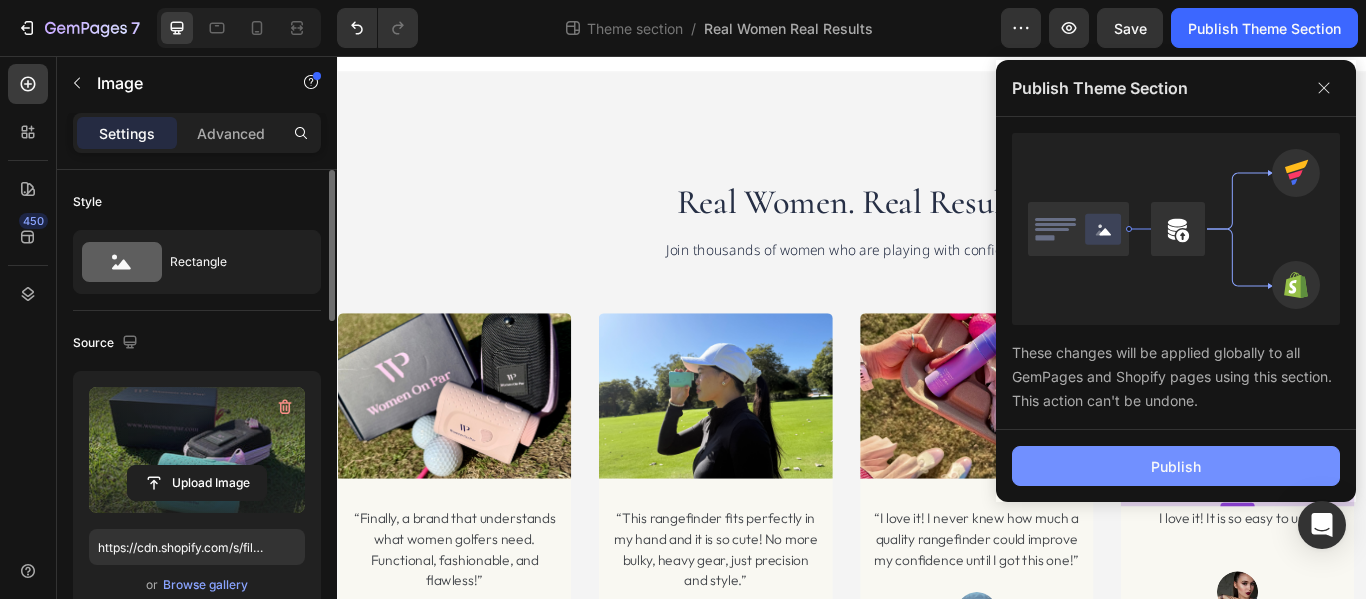 click on "Publish" 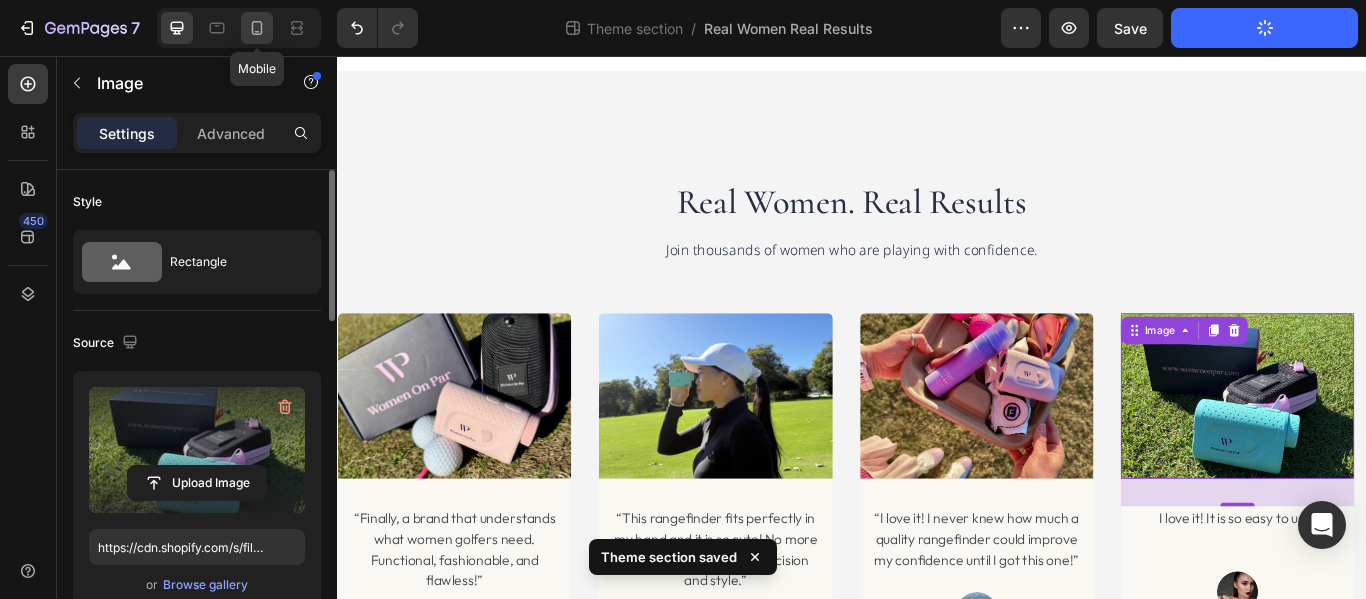 click 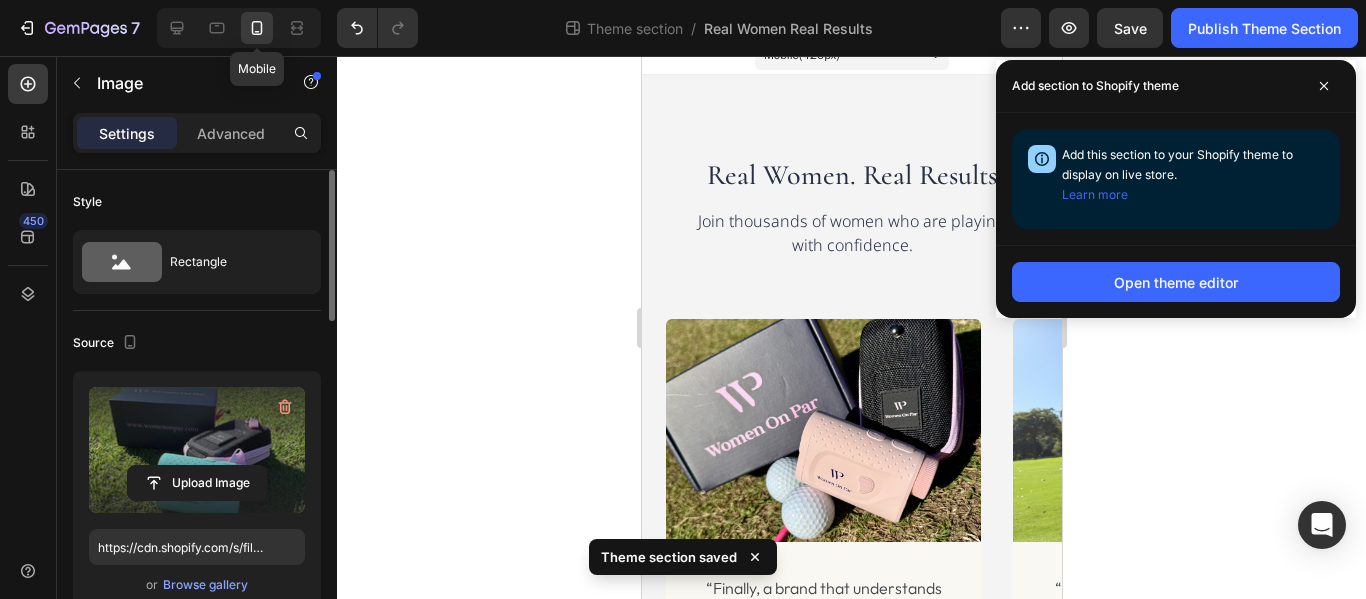 scroll, scrollTop: 251, scrollLeft: 0, axis: vertical 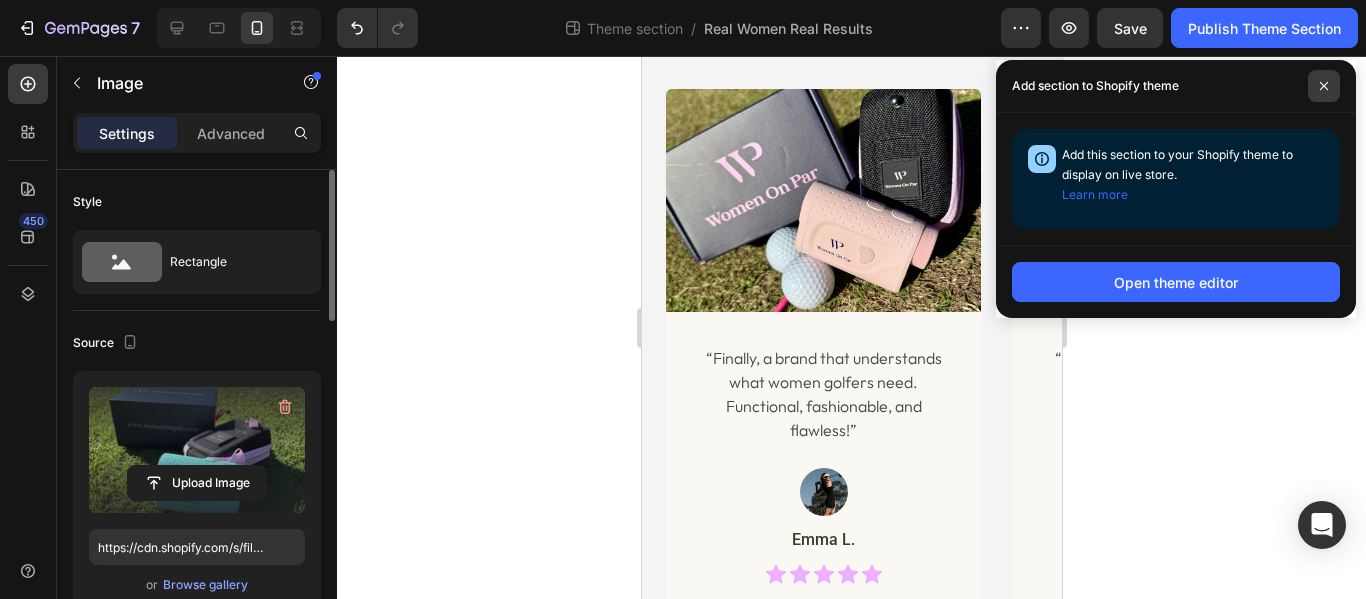 click 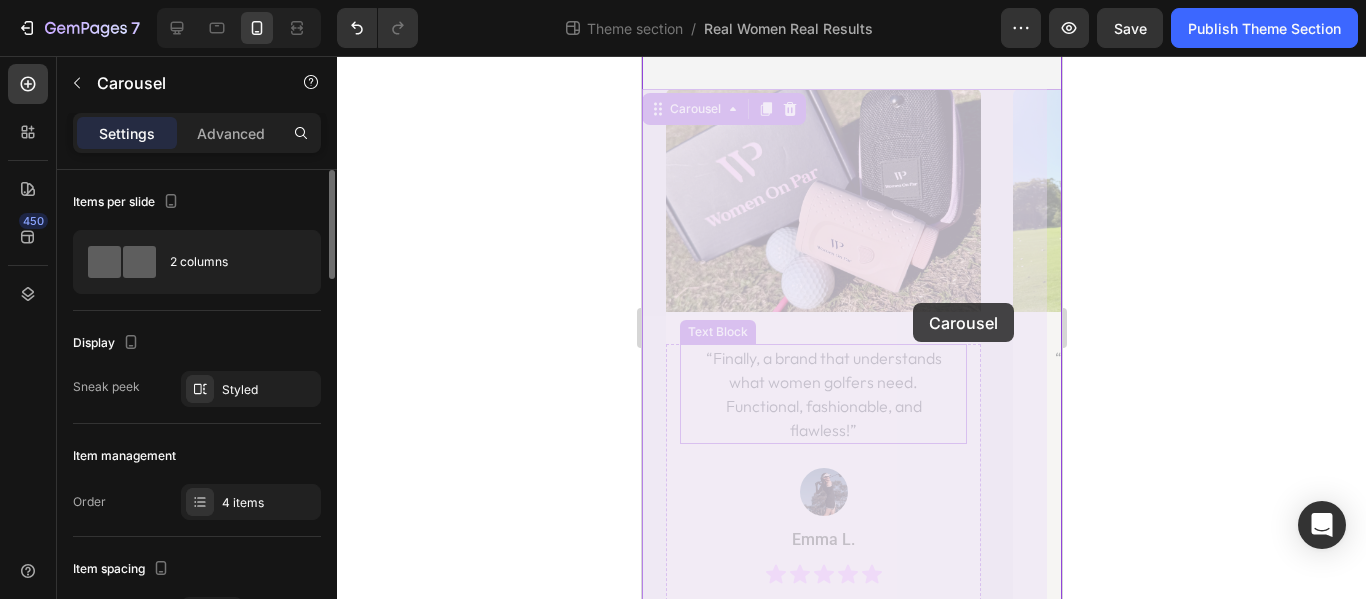 drag, startPoint x: 993, startPoint y: 368, endPoint x: 912, endPoint y: 303, distance: 103.85567 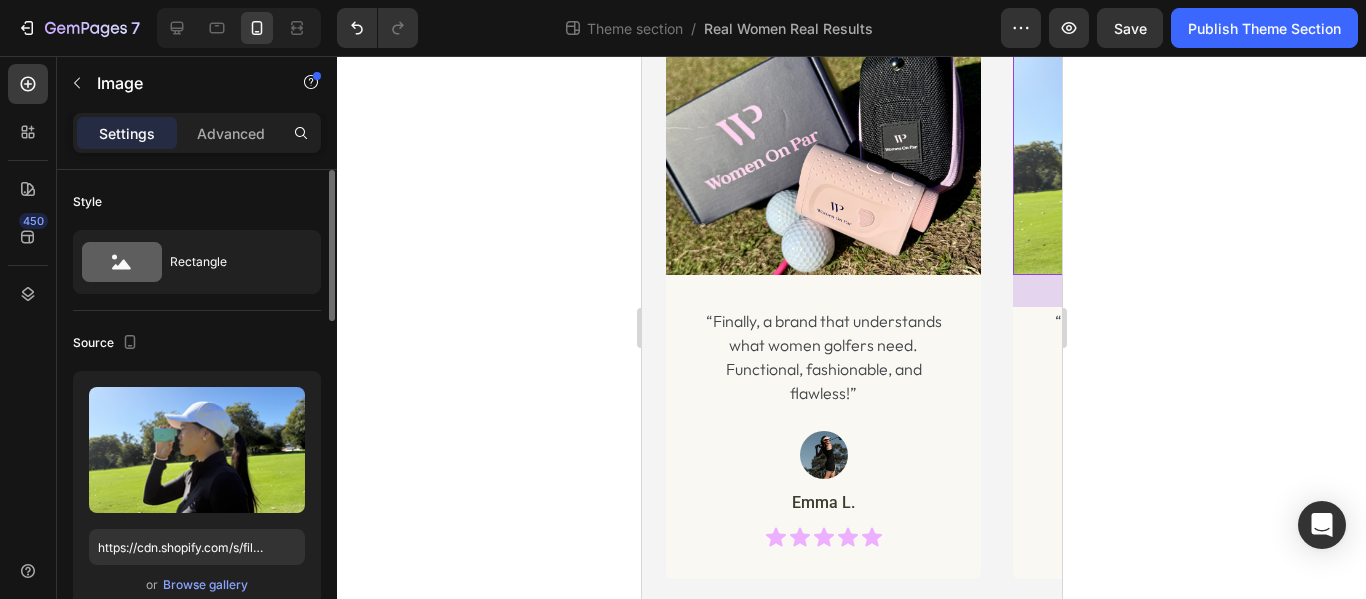 scroll, scrollTop: 304, scrollLeft: 0, axis: vertical 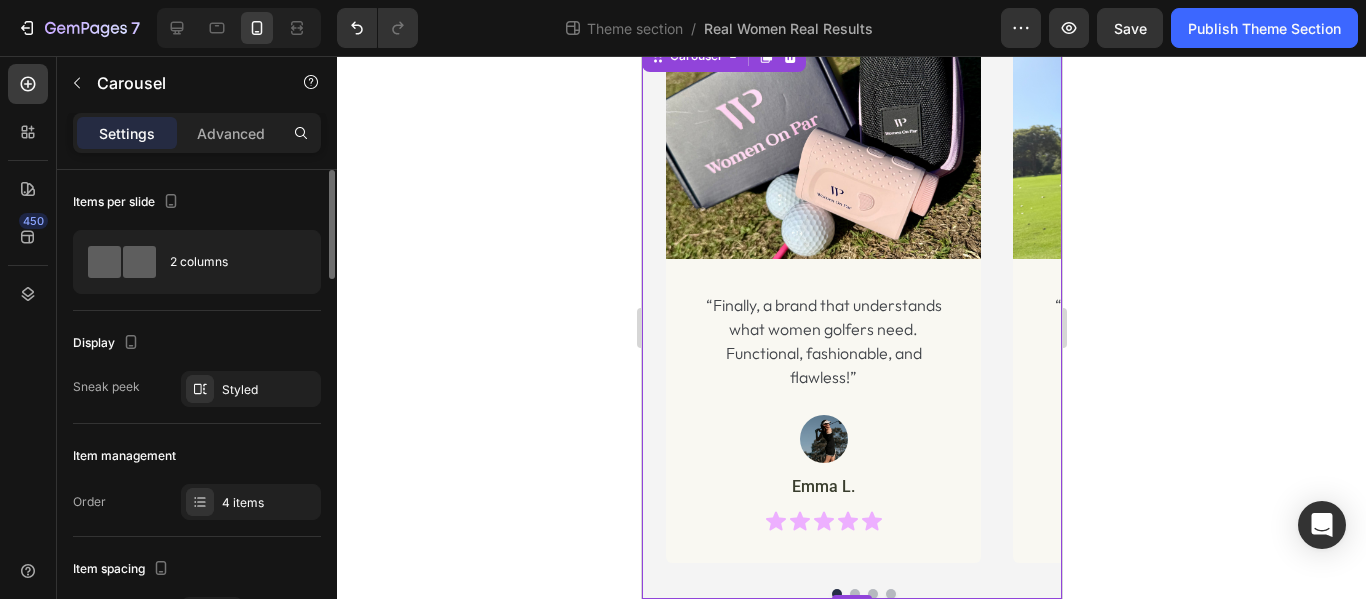 click 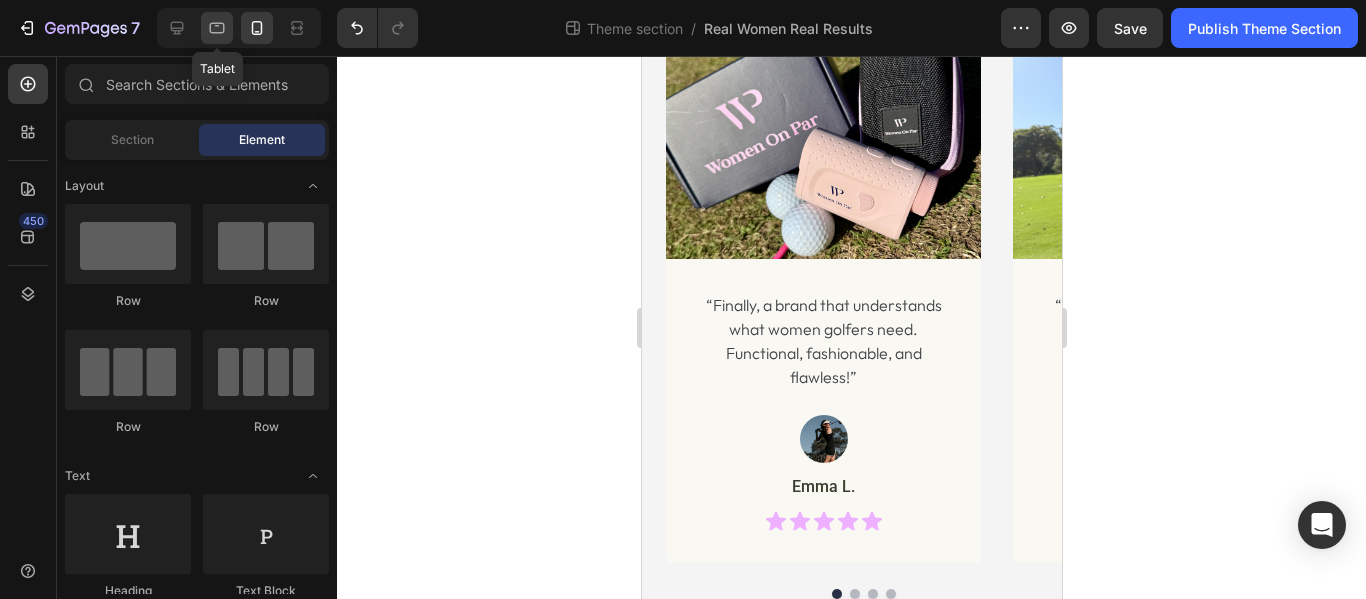 click 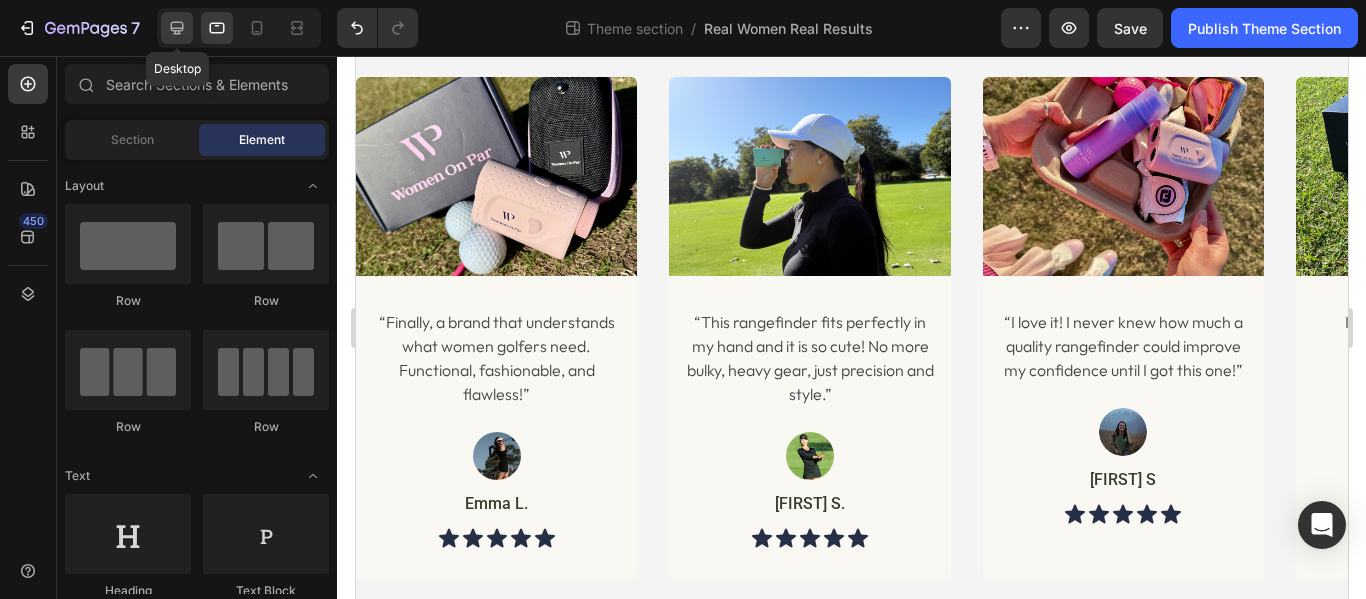 click 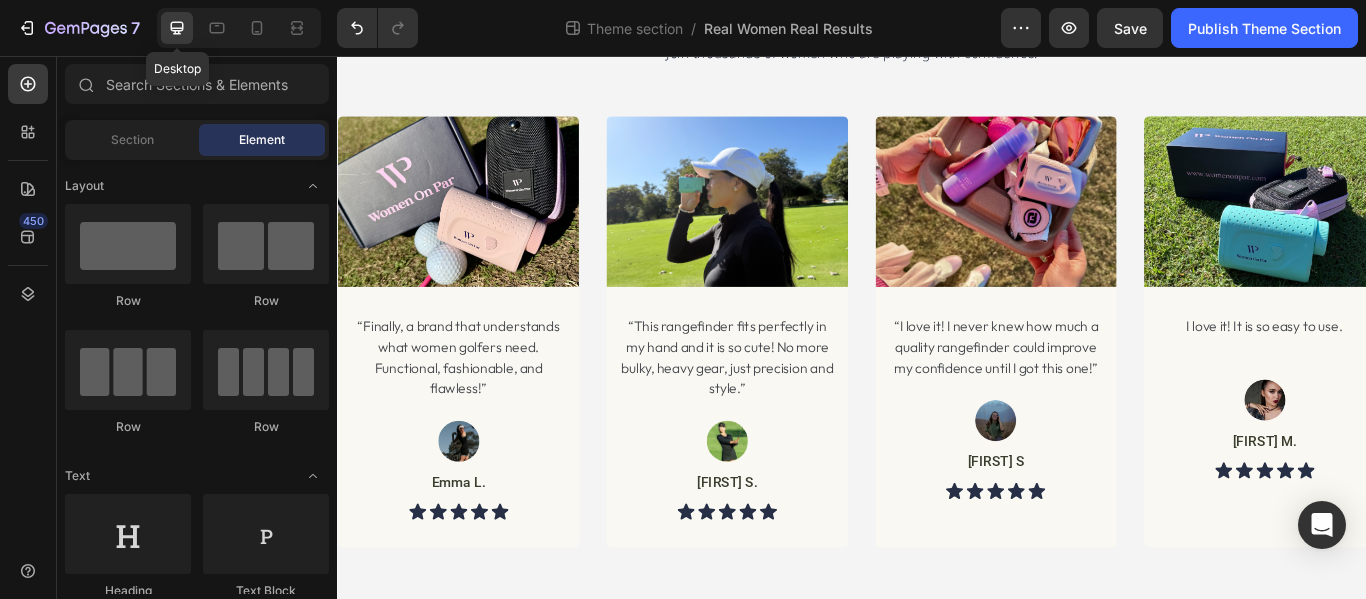 scroll, scrollTop: 245, scrollLeft: 0, axis: vertical 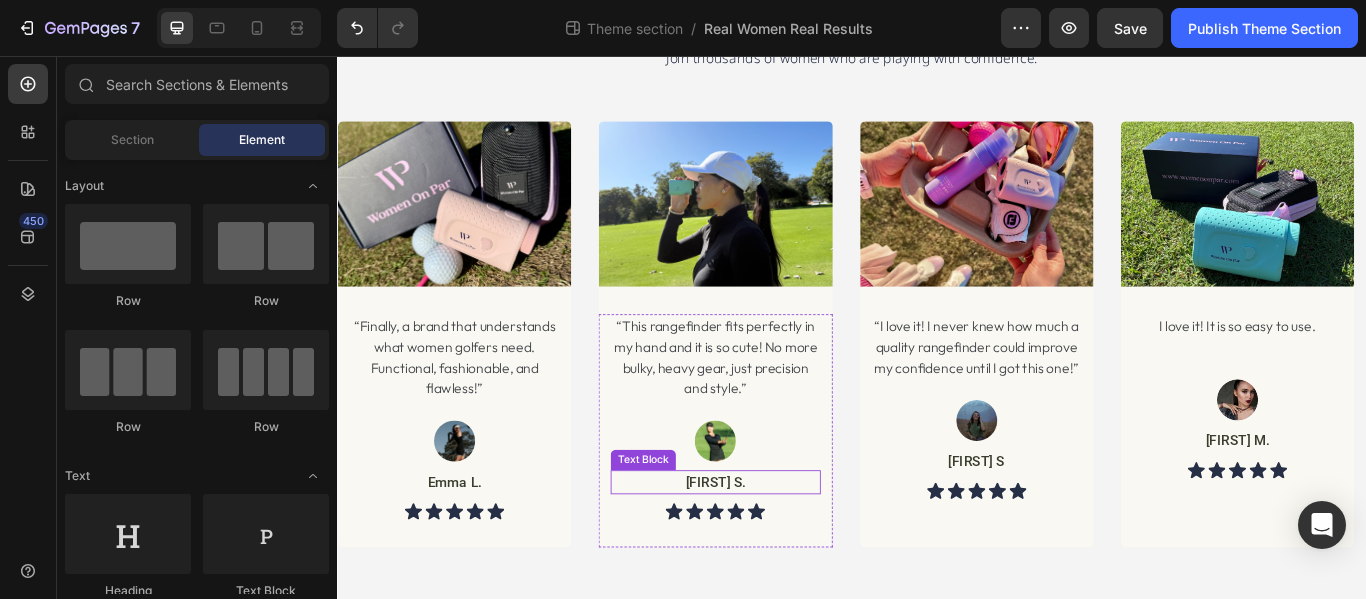 click on "[FIRST] S." at bounding box center [777, 553] 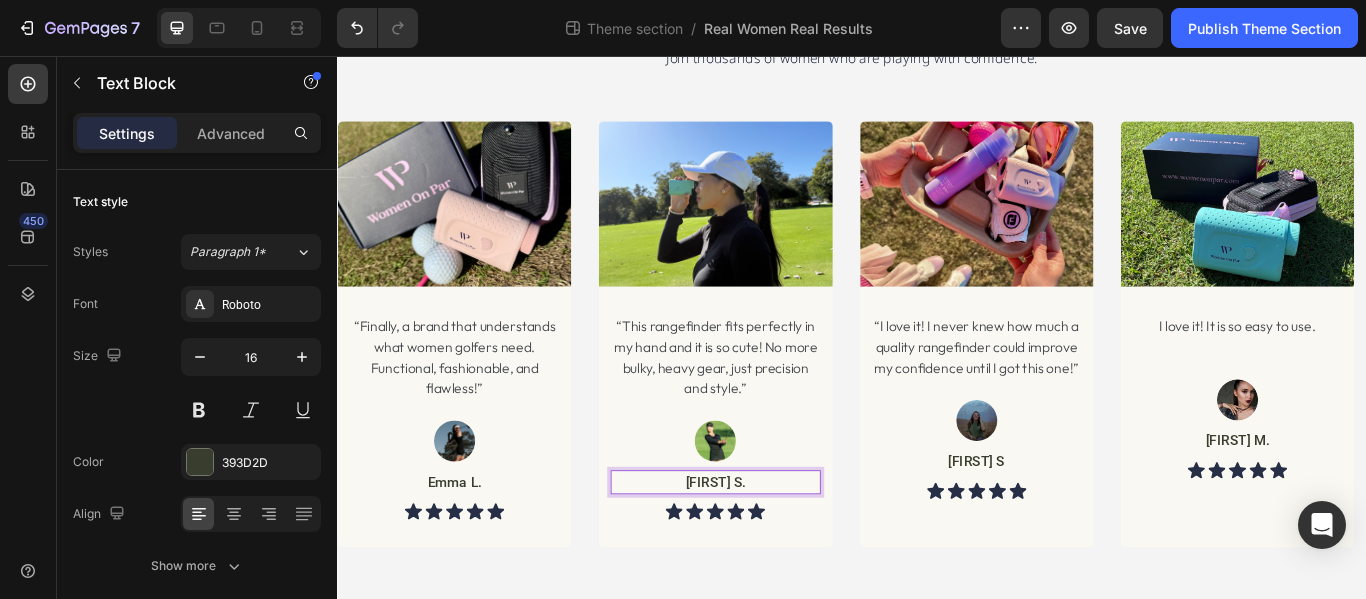 click on "[FIRST] S." at bounding box center (777, 553) 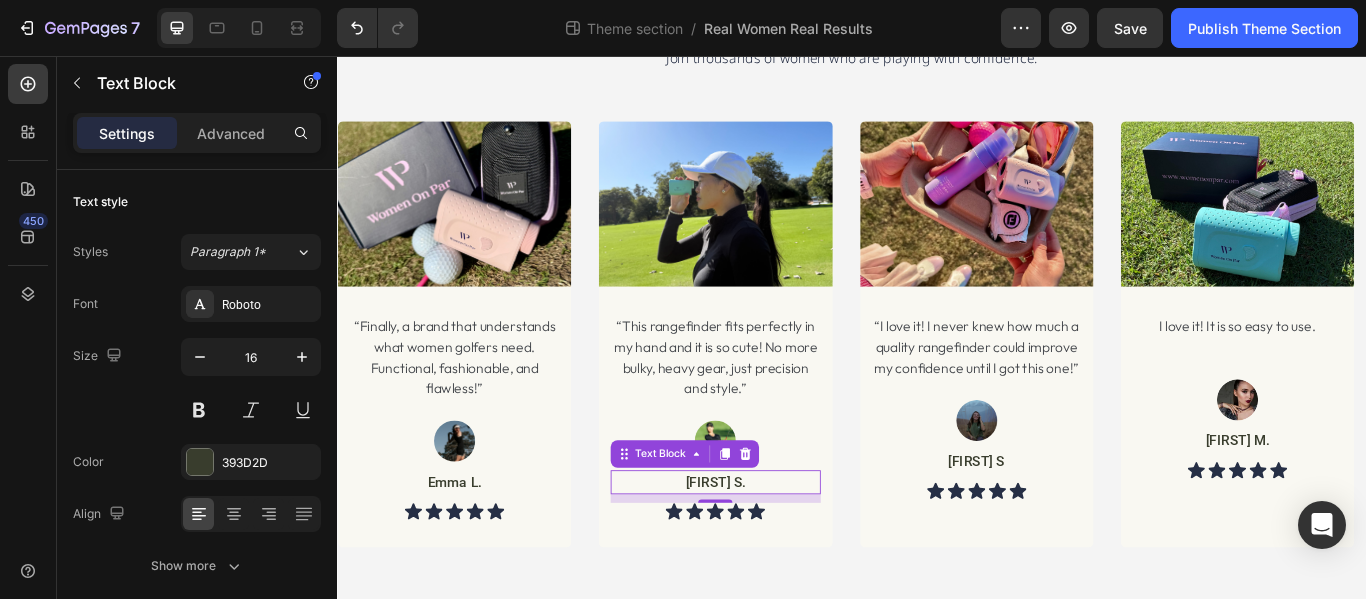 click on "[FIRST] S." at bounding box center [777, 553] 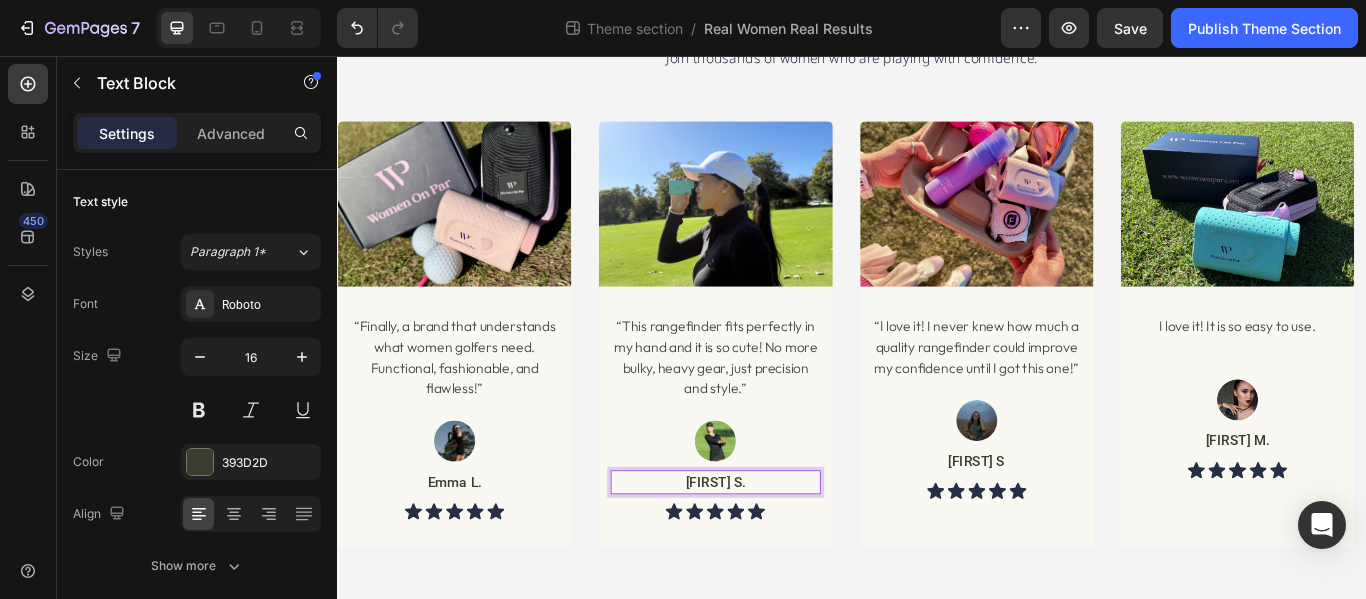 click on "[FIRST] S." at bounding box center [777, 553] 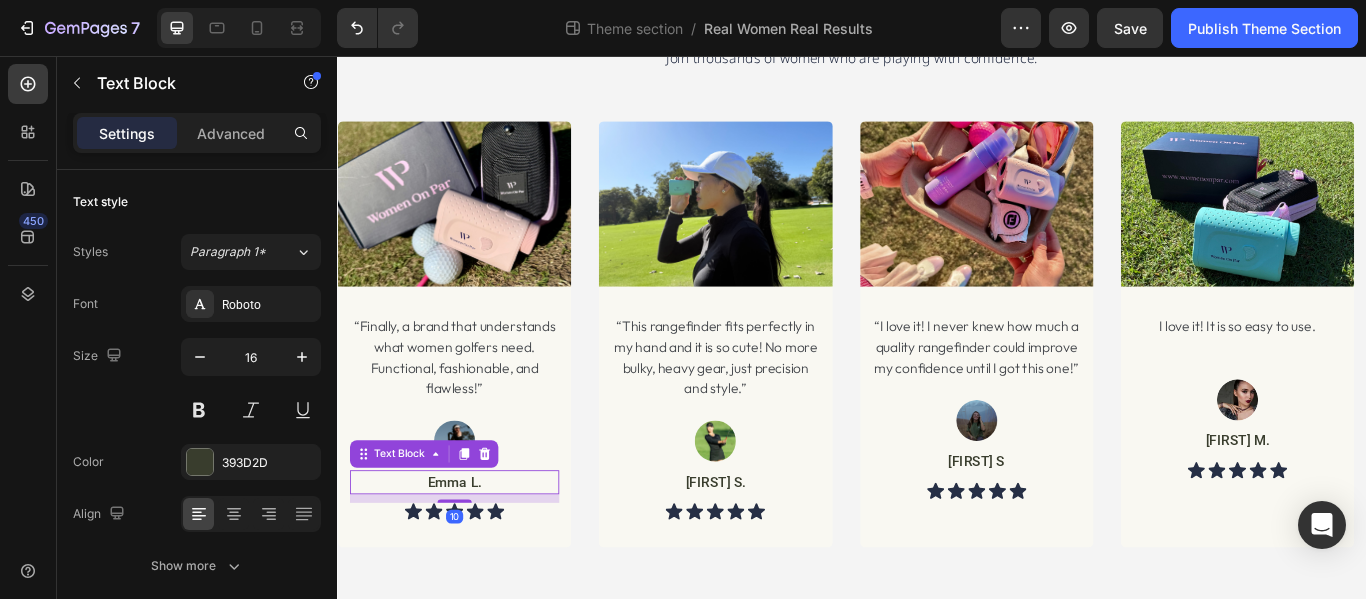 click on "Emma L." at bounding box center (473, 553) 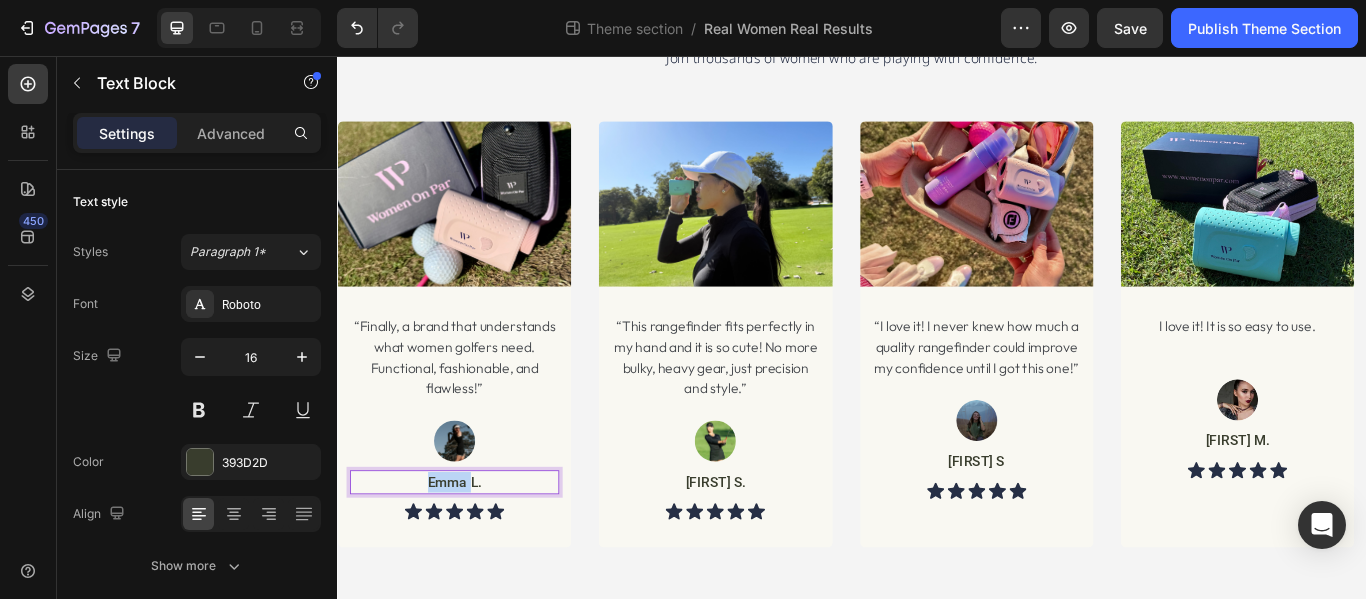 click on "Emma L." at bounding box center [473, 553] 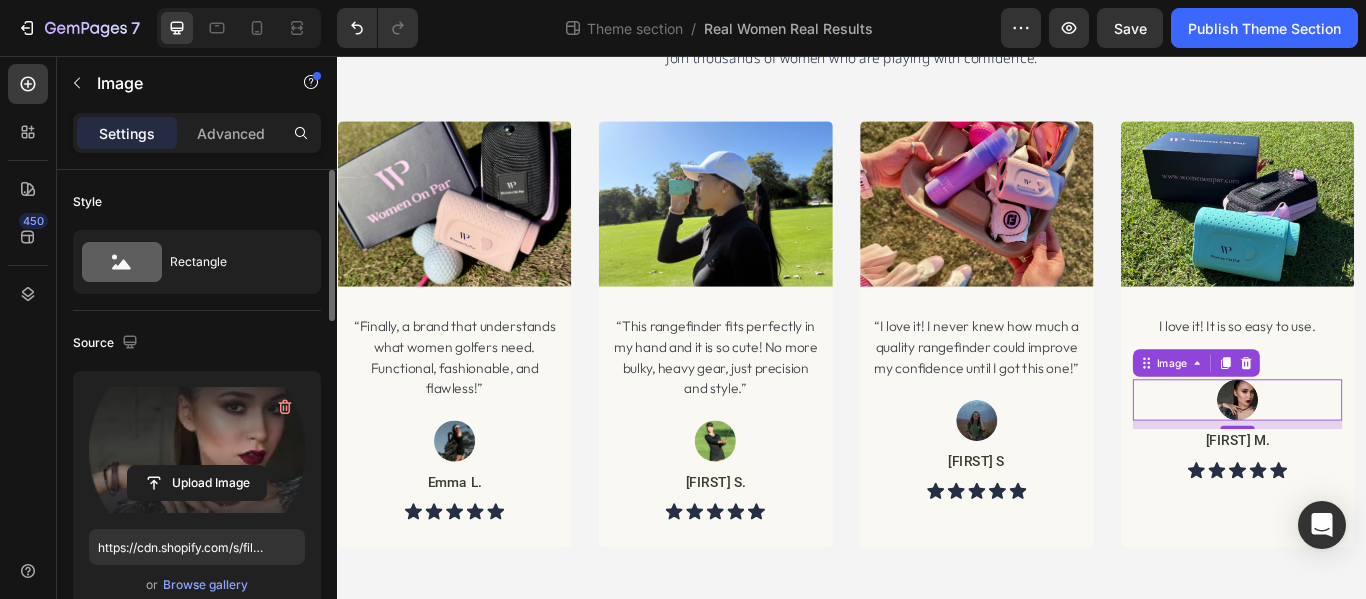 click at bounding box center (197, 450) 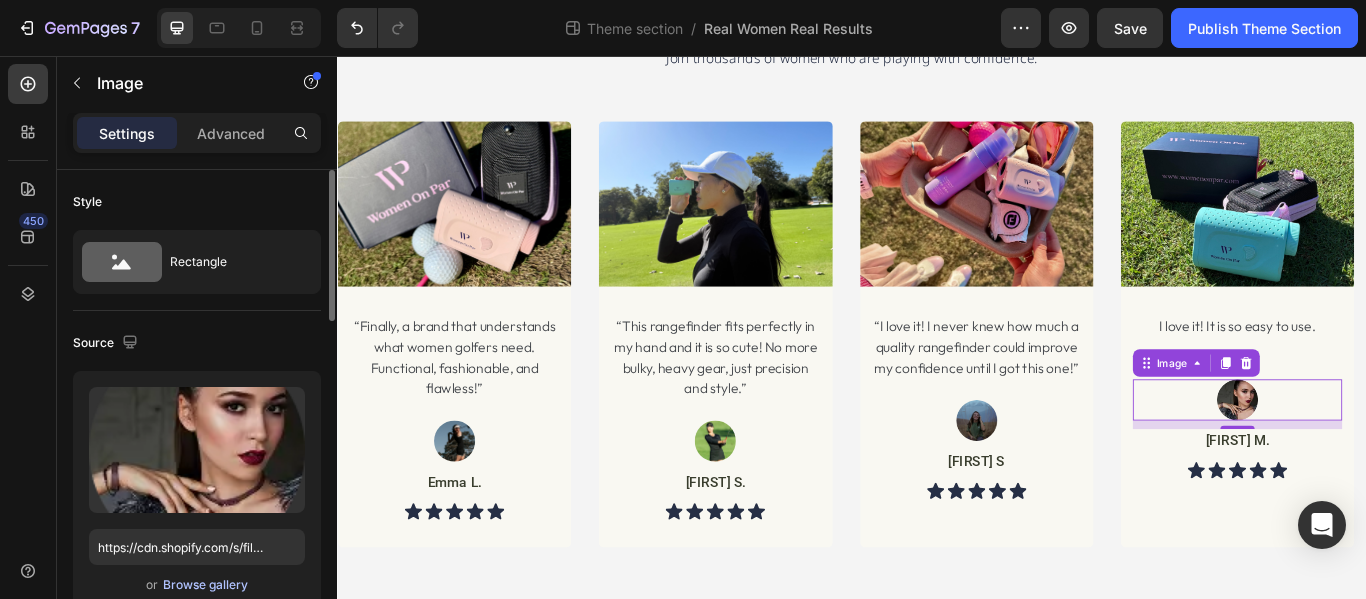 click on "Browse gallery" at bounding box center (205, 585) 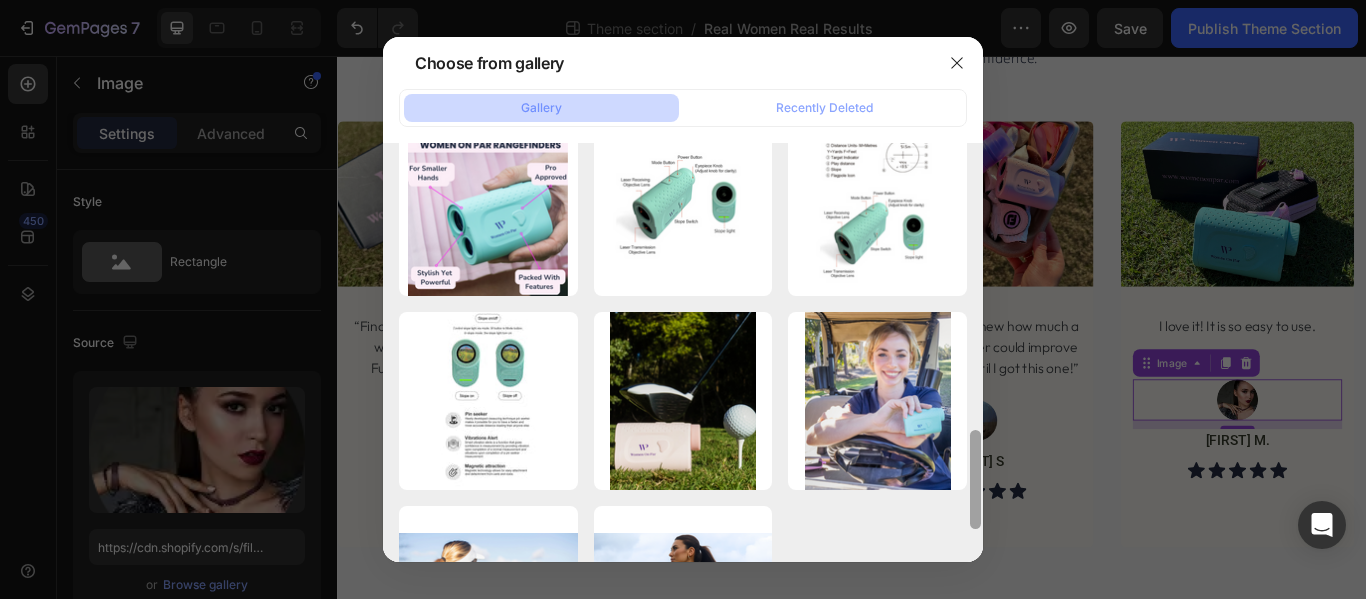 drag, startPoint x: 976, startPoint y: 206, endPoint x: 985, endPoint y: 491, distance: 285.14206 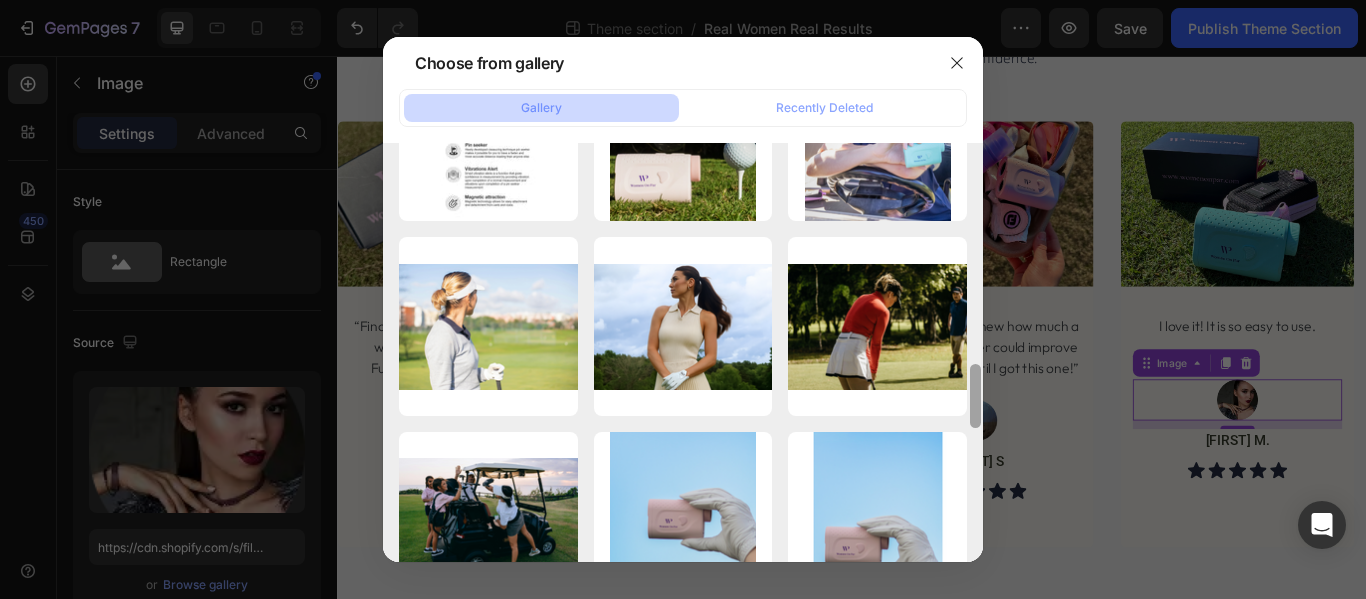 drag, startPoint x: 976, startPoint y: 458, endPoint x: 986, endPoint y: 522, distance: 64.77654 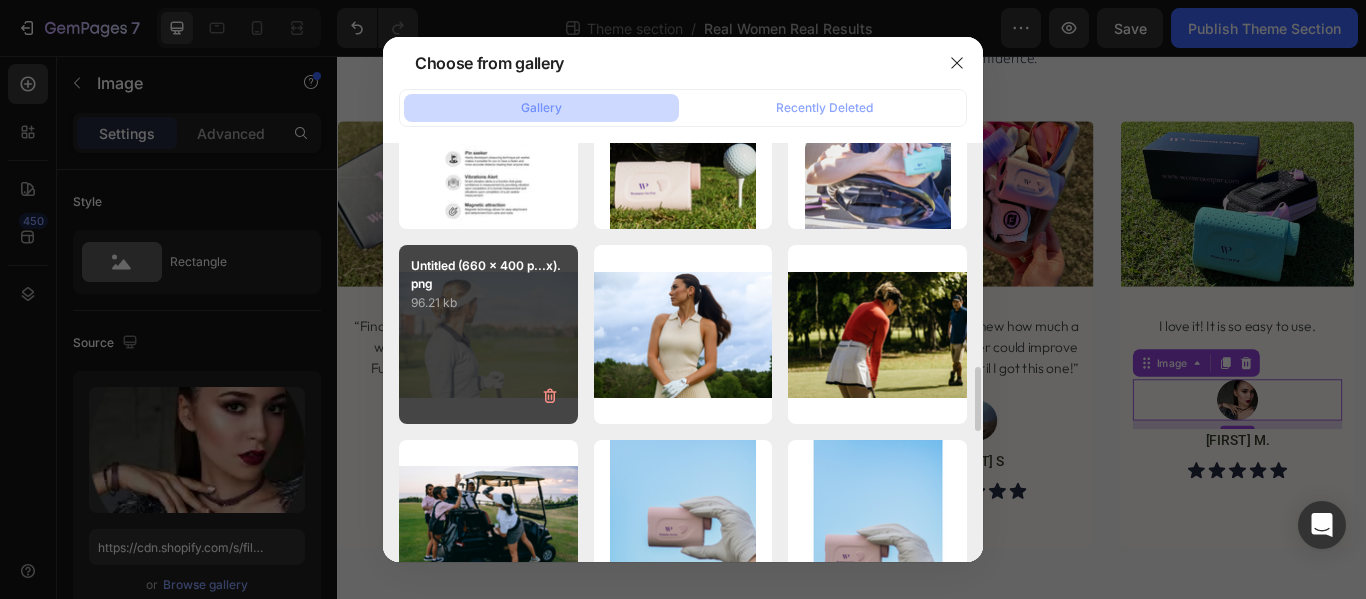 click on "Untitled (660 x 400 p...x).png 96.21 kb" at bounding box center (488, 334) 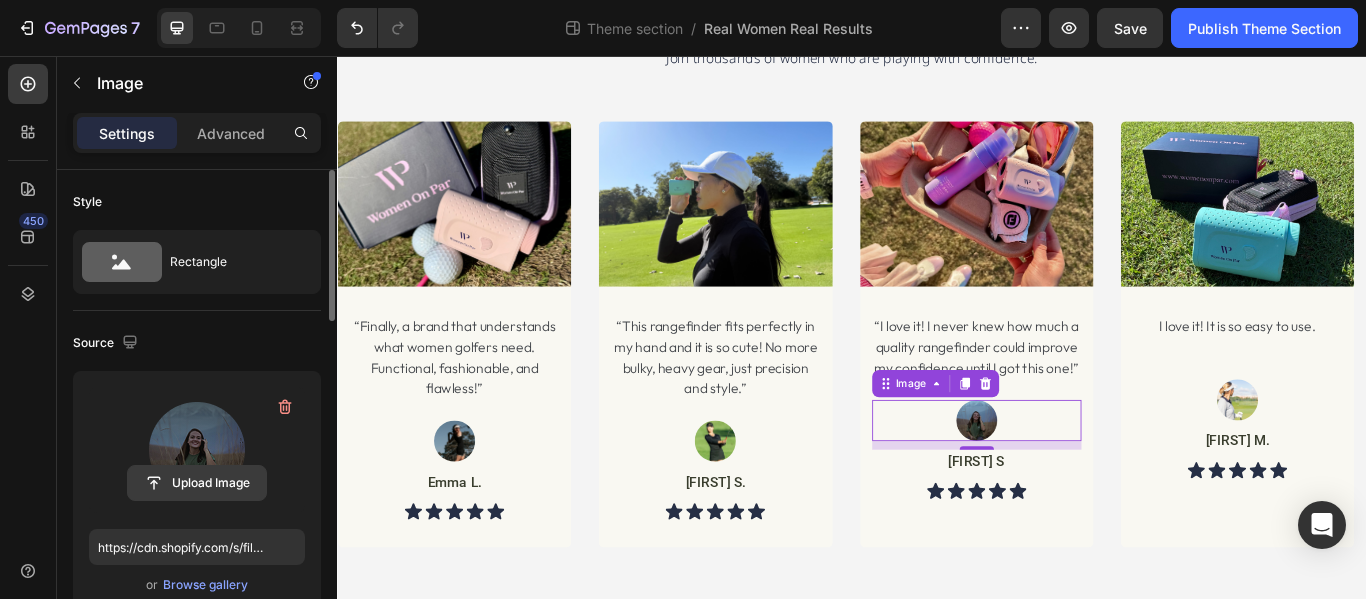 click 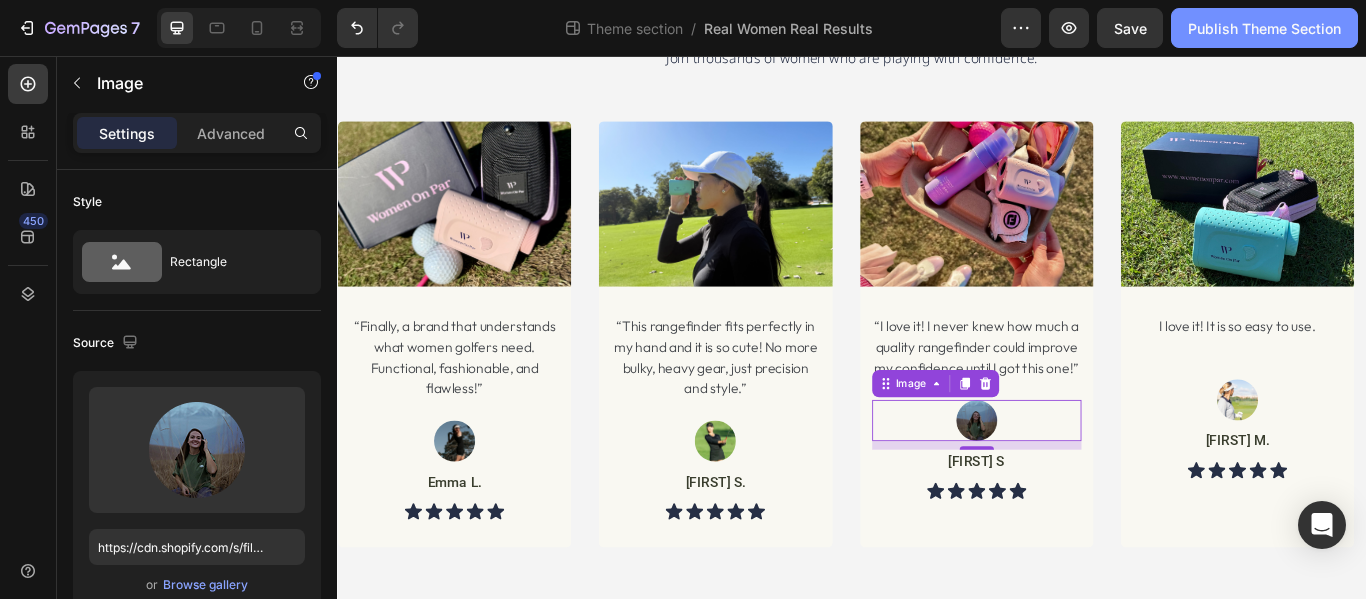 click on "Publish Theme Section" at bounding box center (1264, 28) 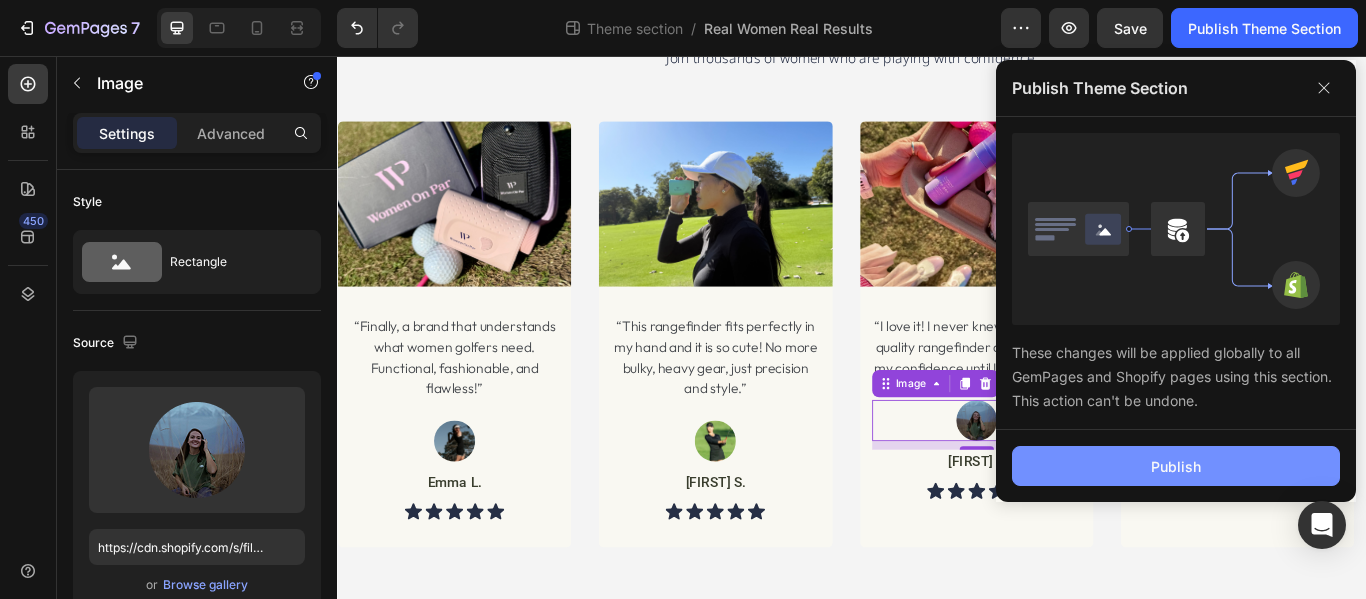 click on "Publish" 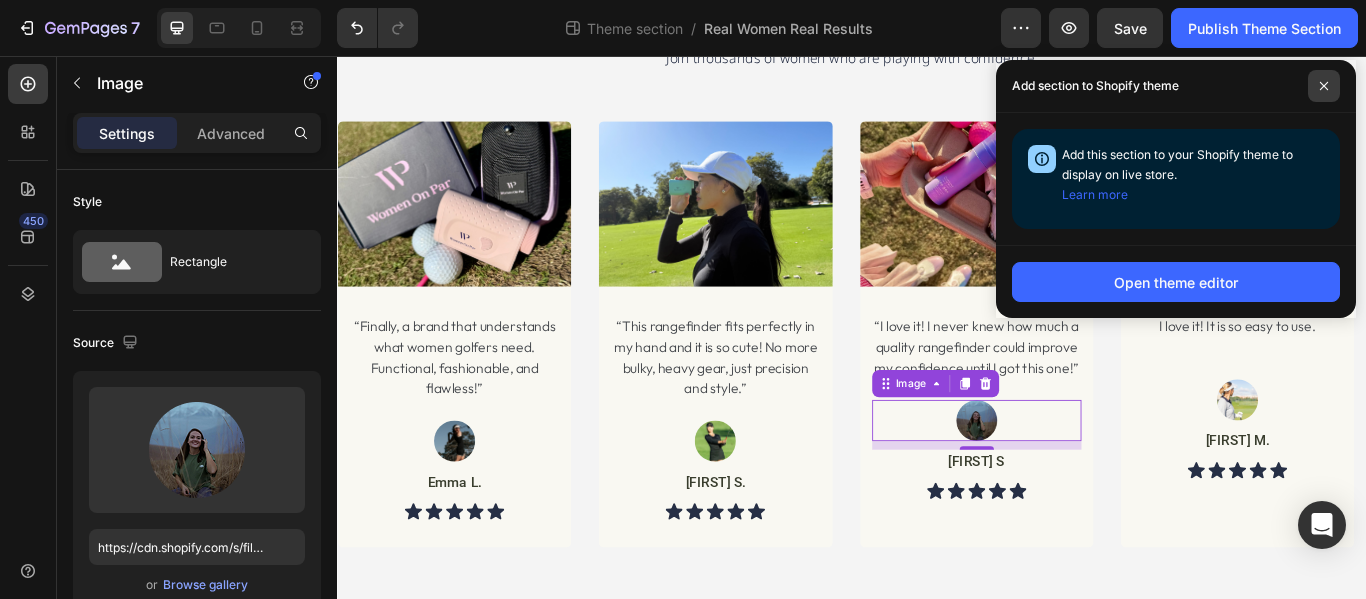 click 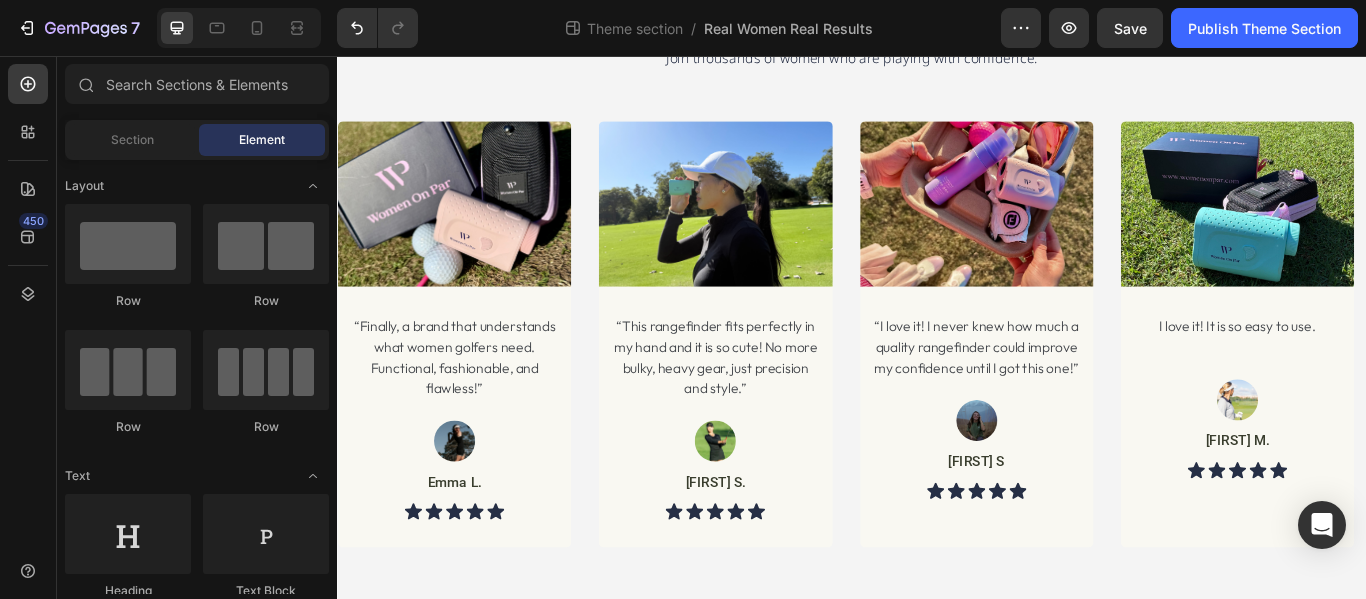 scroll, scrollTop: 0, scrollLeft: 0, axis: both 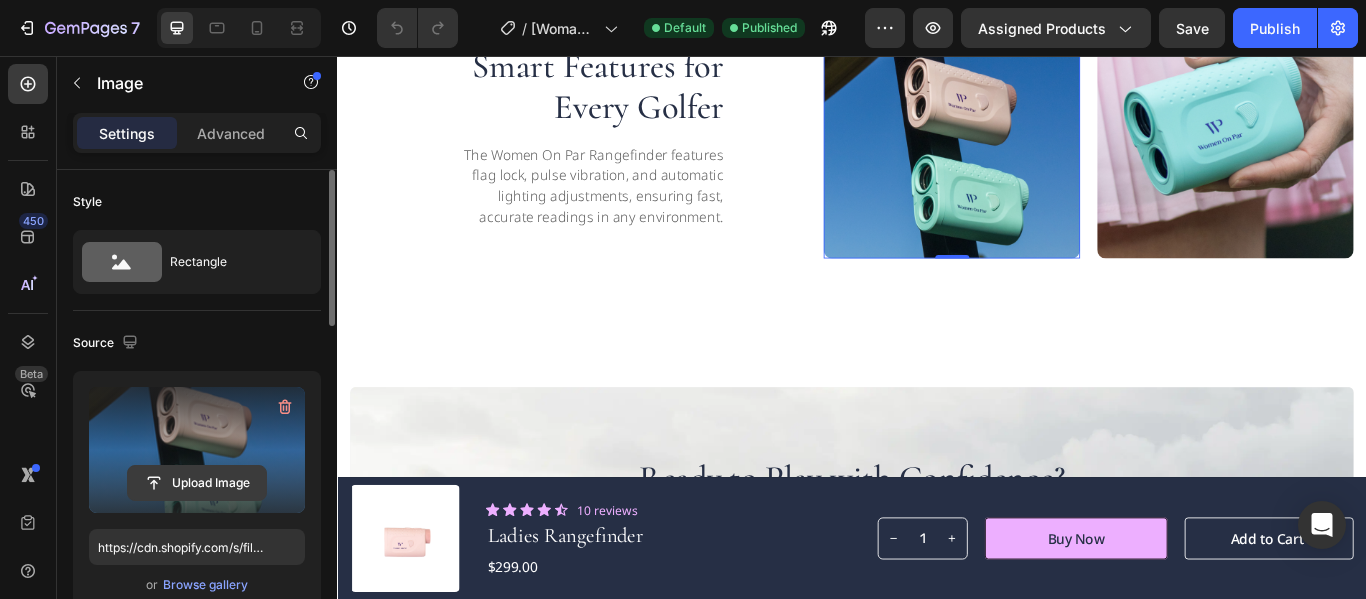 click 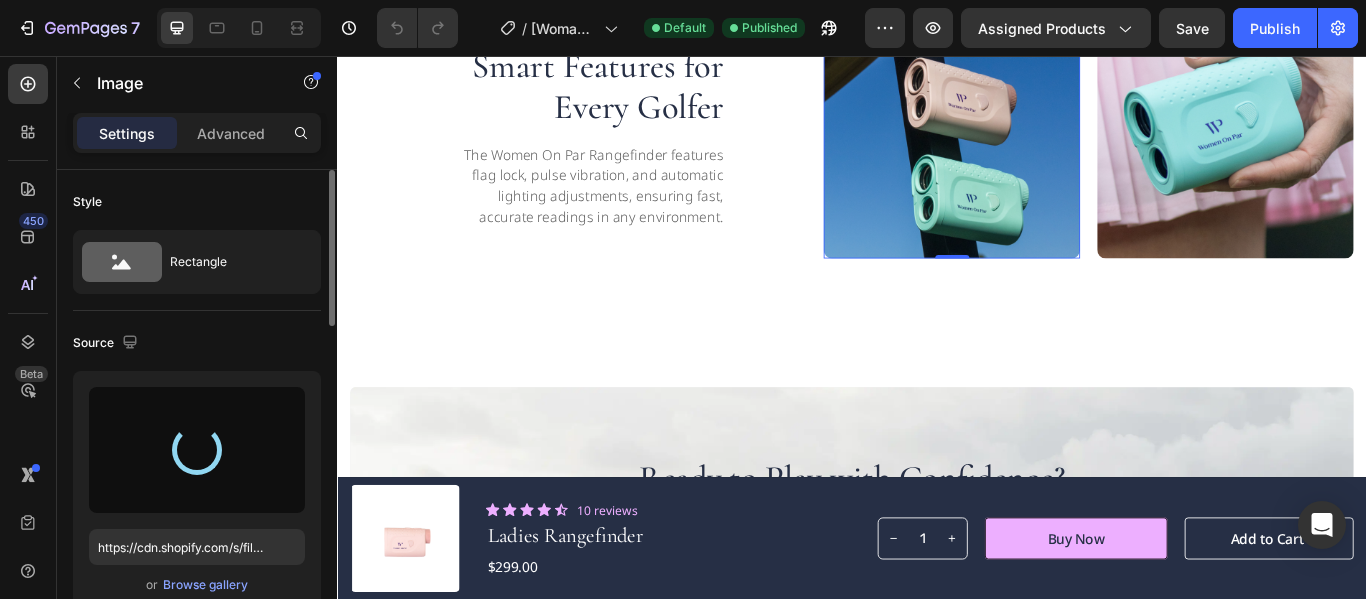 type on "https://cdn.shopify.com/s/files/1/0746/2551/5753/files/gempages_566793230448853925-78b0666d-17a8-4714-93cc-aa091e223681.png" 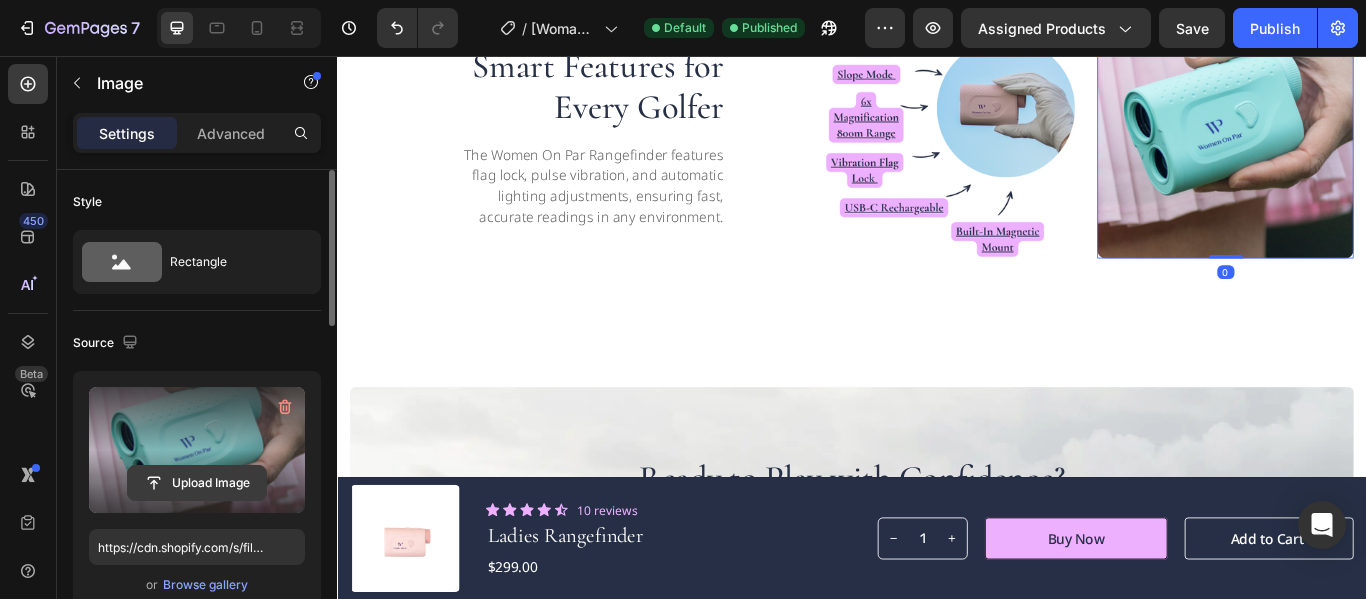 click on "Upload Image" at bounding box center (197, 483) 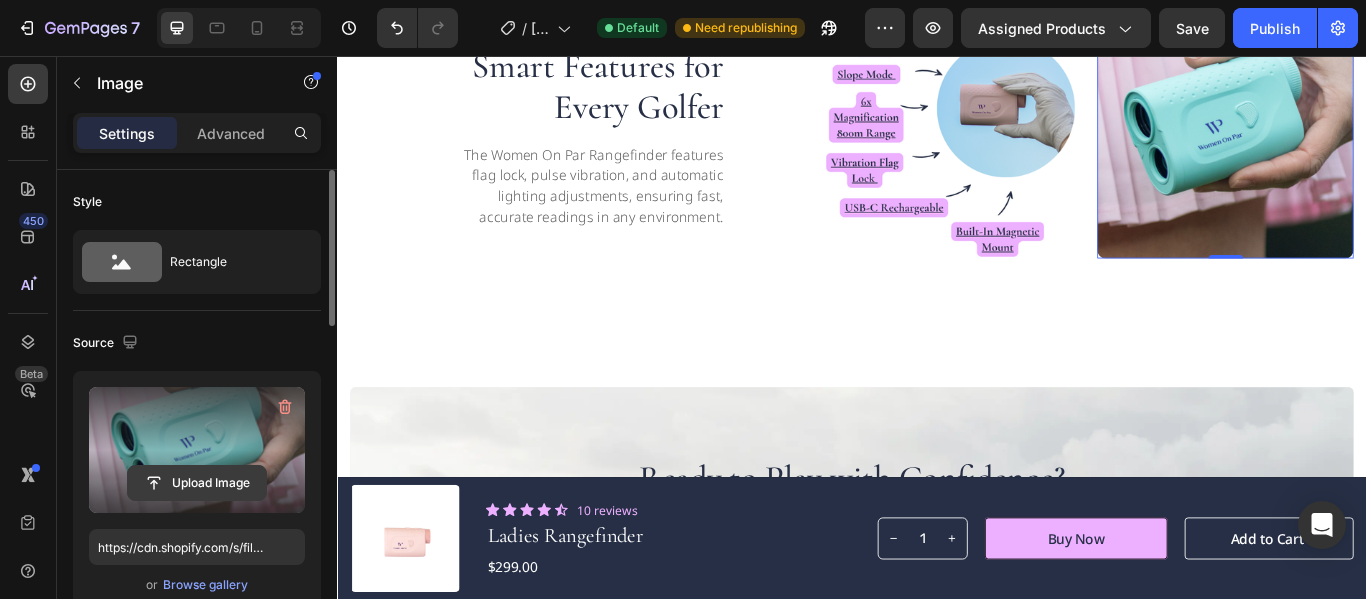 click 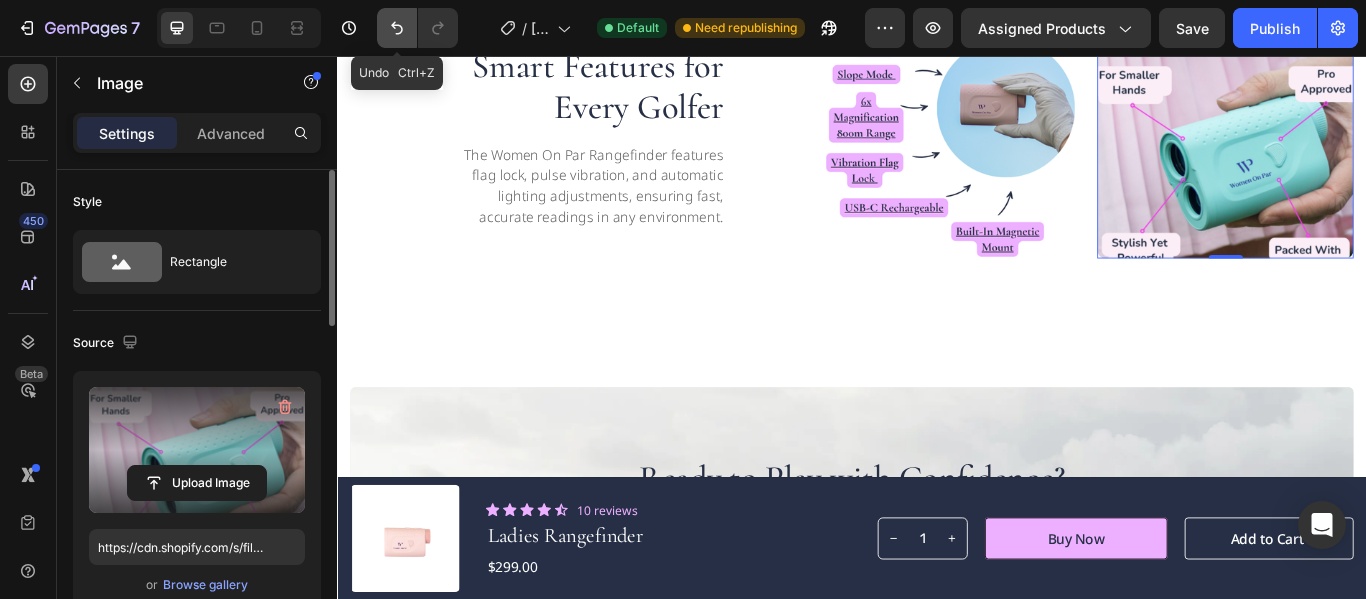 click 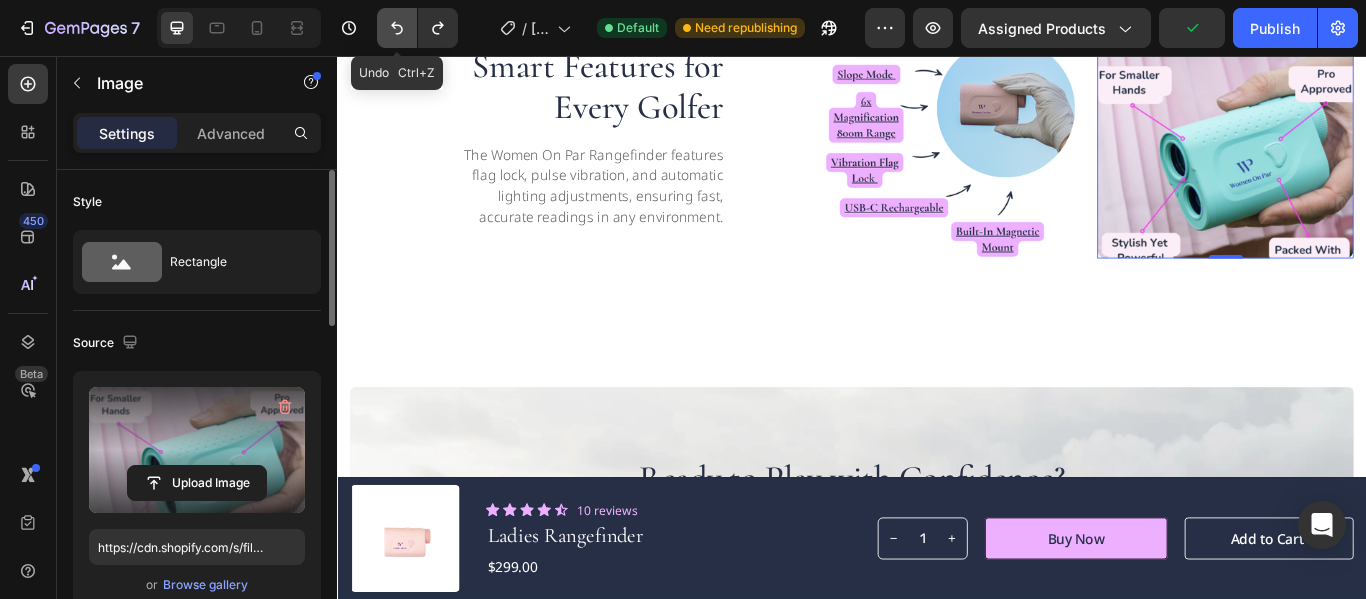 click 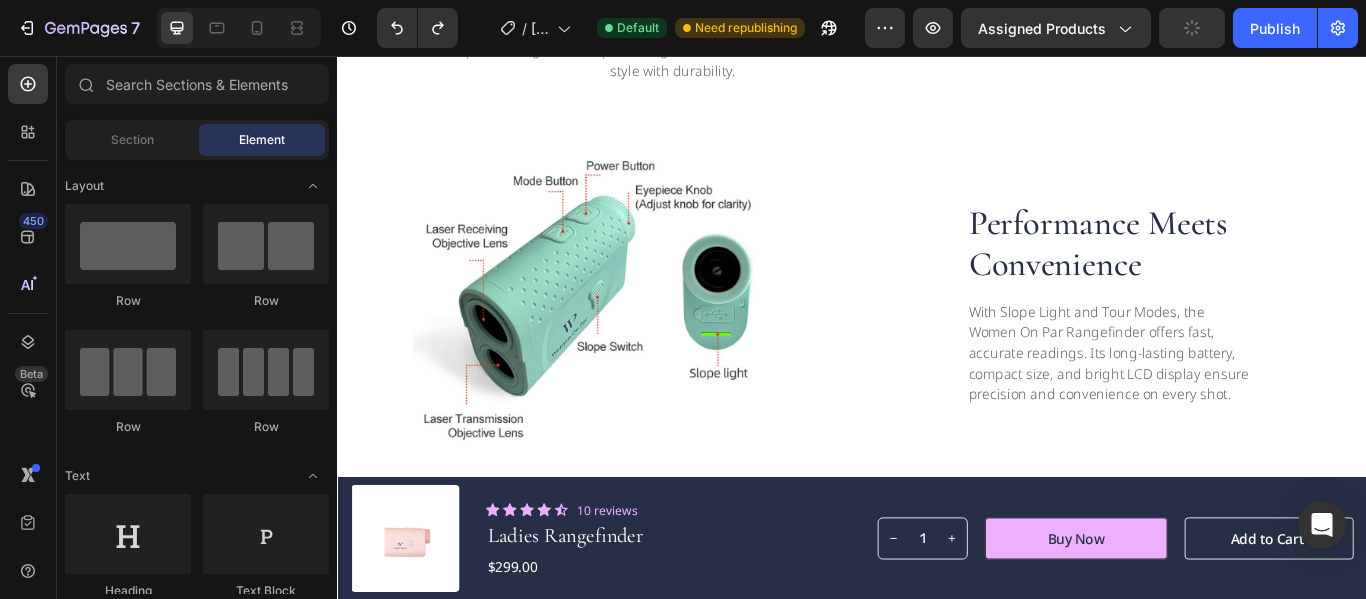 scroll, scrollTop: 1684, scrollLeft: 0, axis: vertical 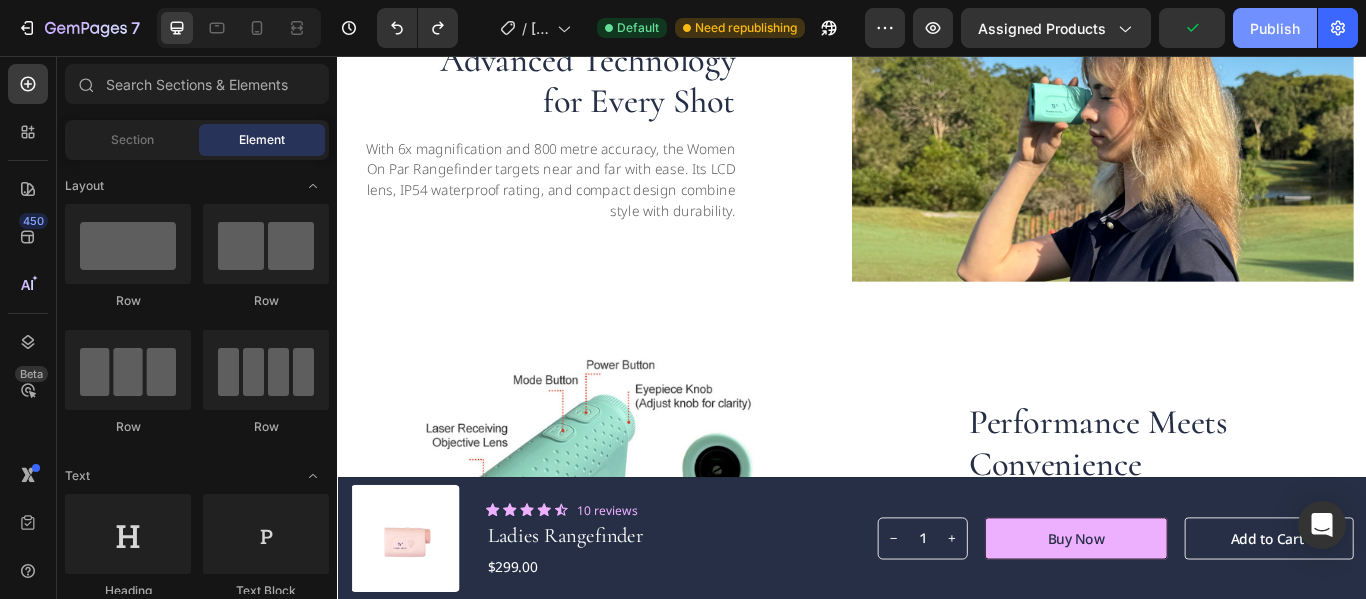 click on "Publish" at bounding box center (1275, 28) 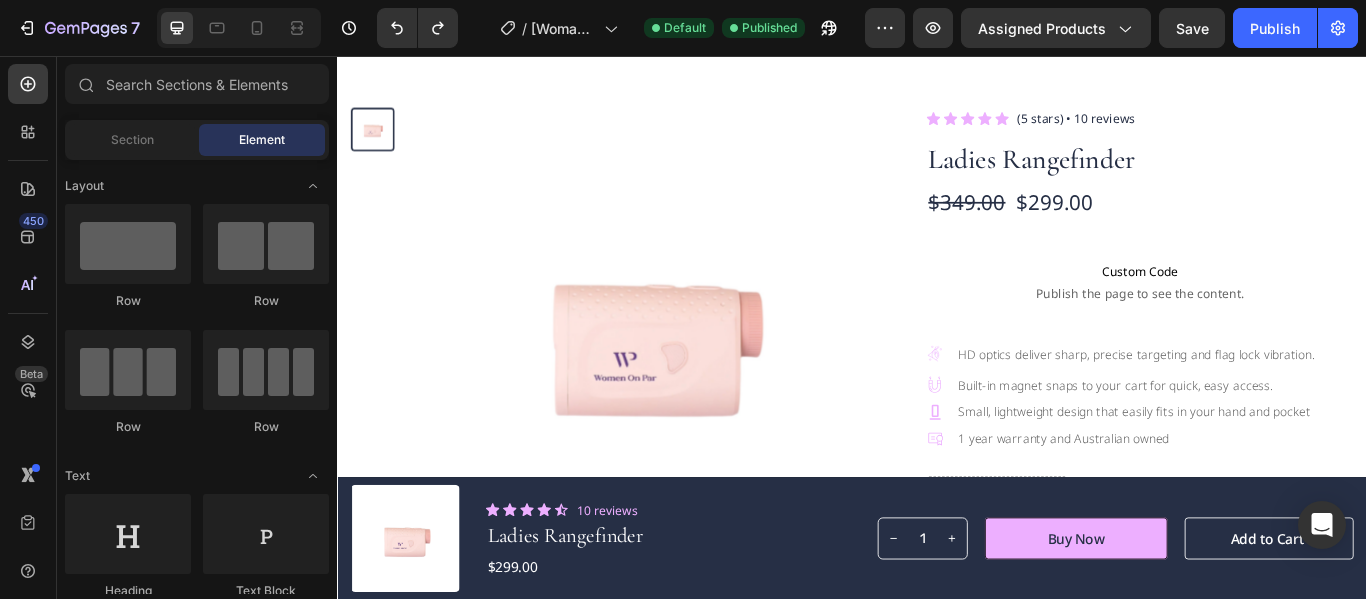 scroll, scrollTop: 0, scrollLeft: 0, axis: both 